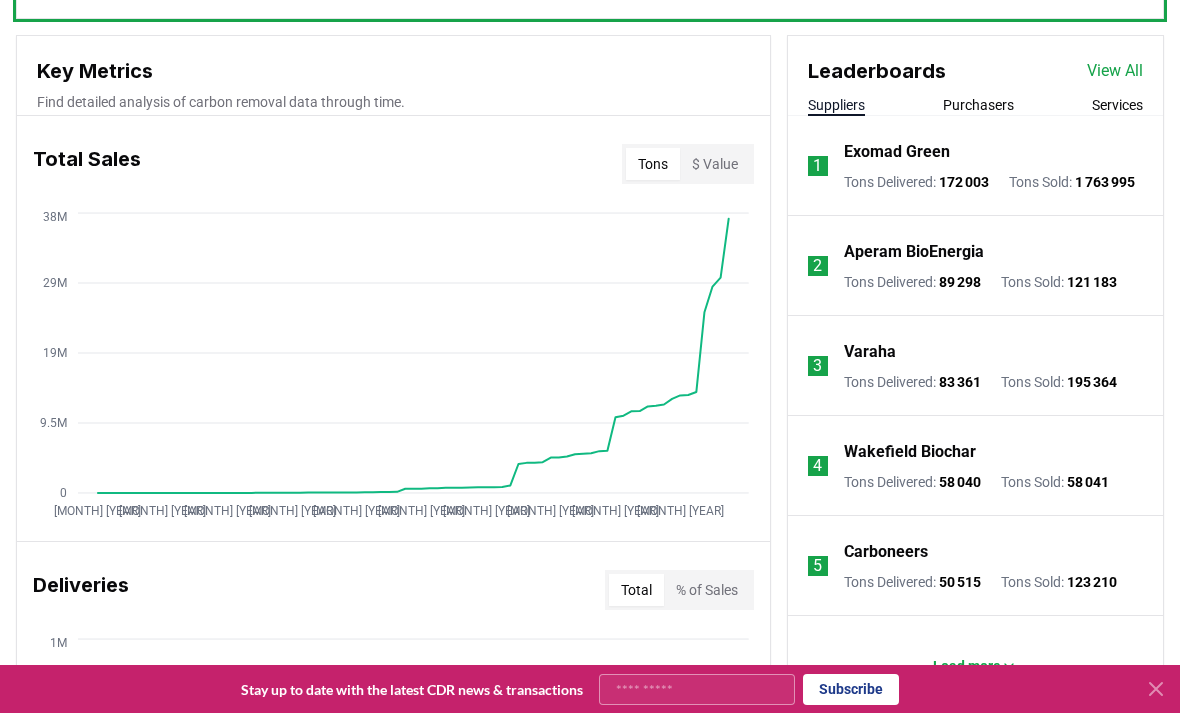 scroll, scrollTop: 696, scrollLeft: 0, axis: vertical 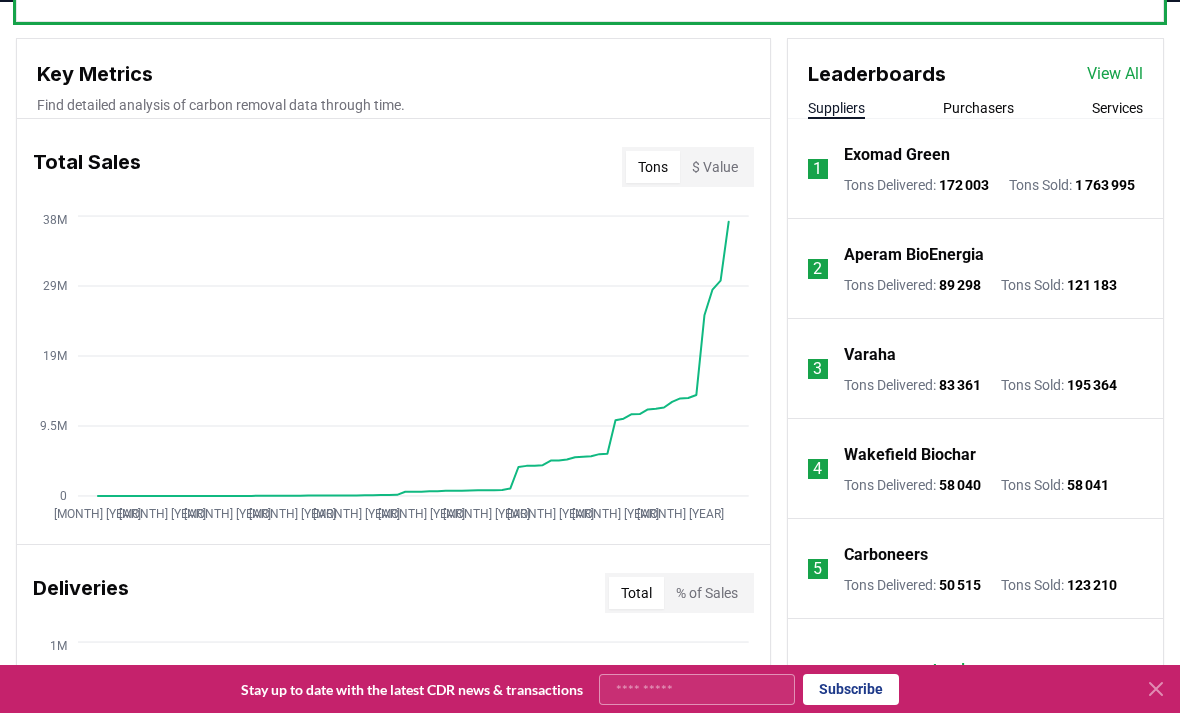 click on "Leaderboards View All Suppliers Purchasers Services" at bounding box center [975, 79] 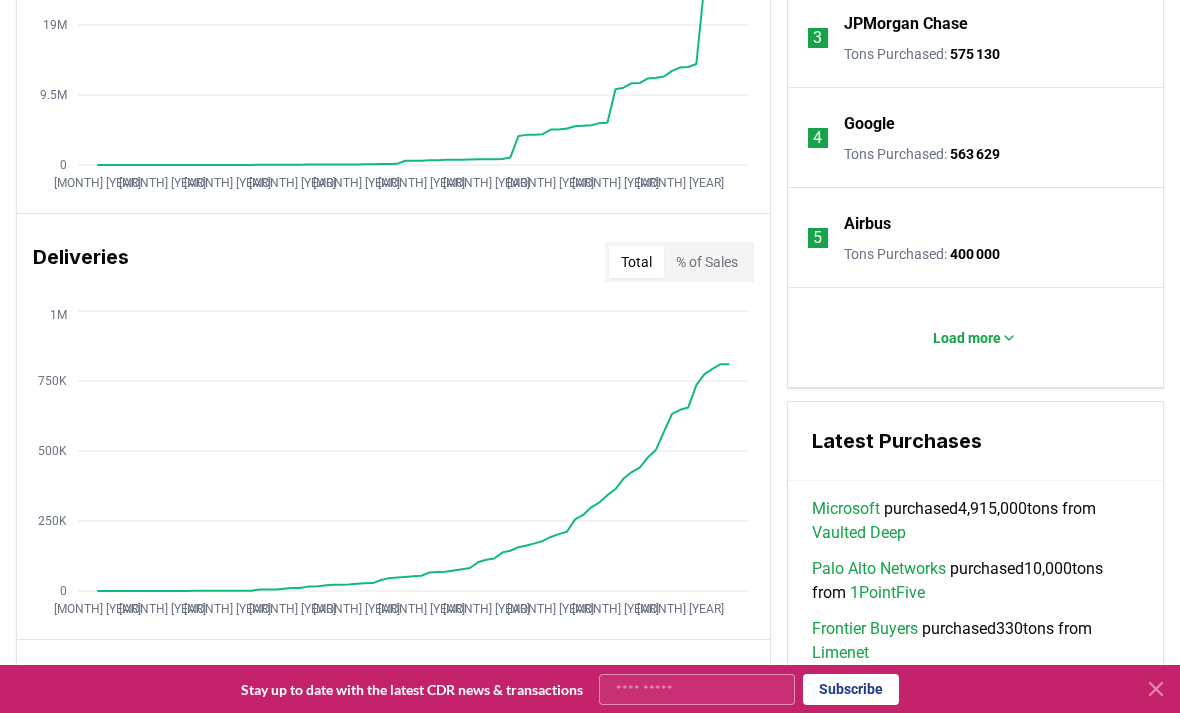 click on "Load more" at bounding box center [967, 338] 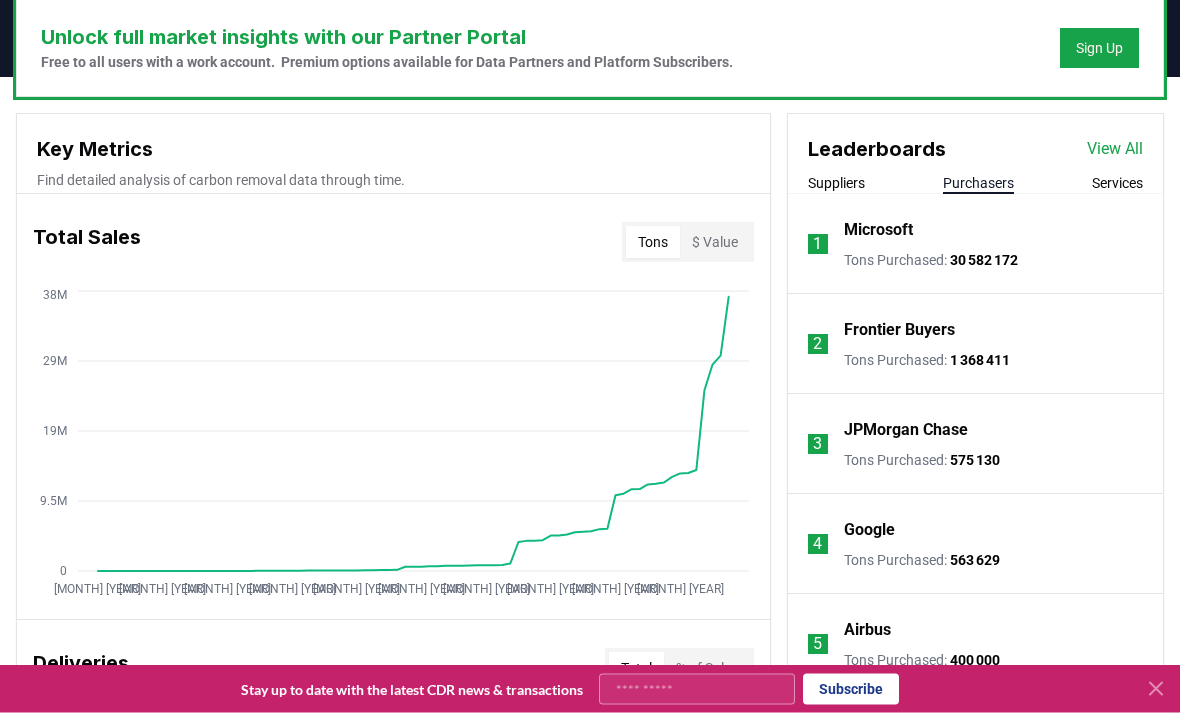 scroll, scrollTop: 622, scrollLeft: 0, axis: vertical 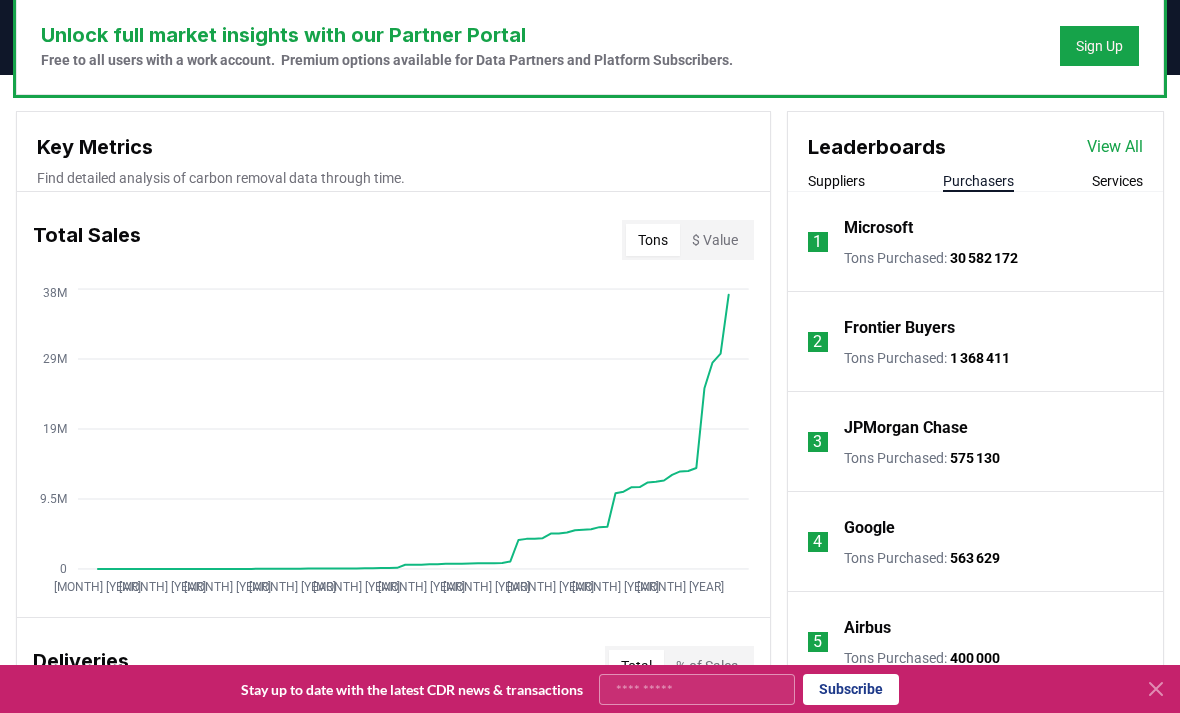 click on "View All" at bounding box center [1115, 147] 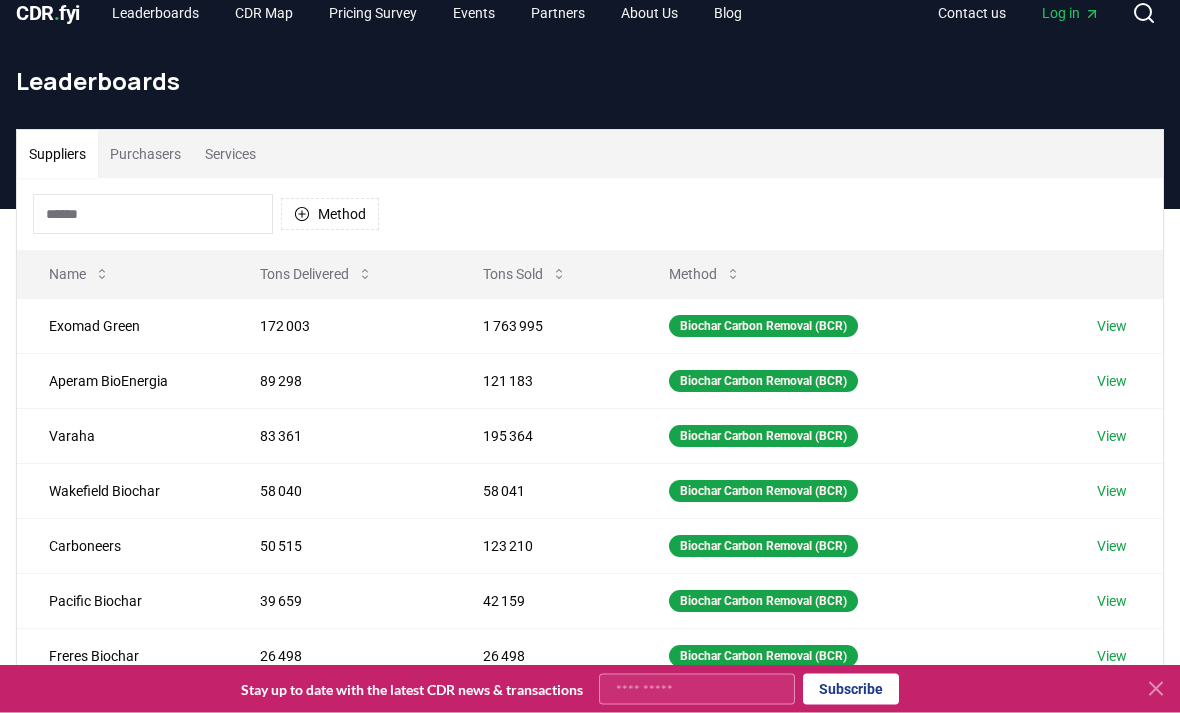 scroll, scrollTop: 26, scrollLeft: 0, axis: vertical 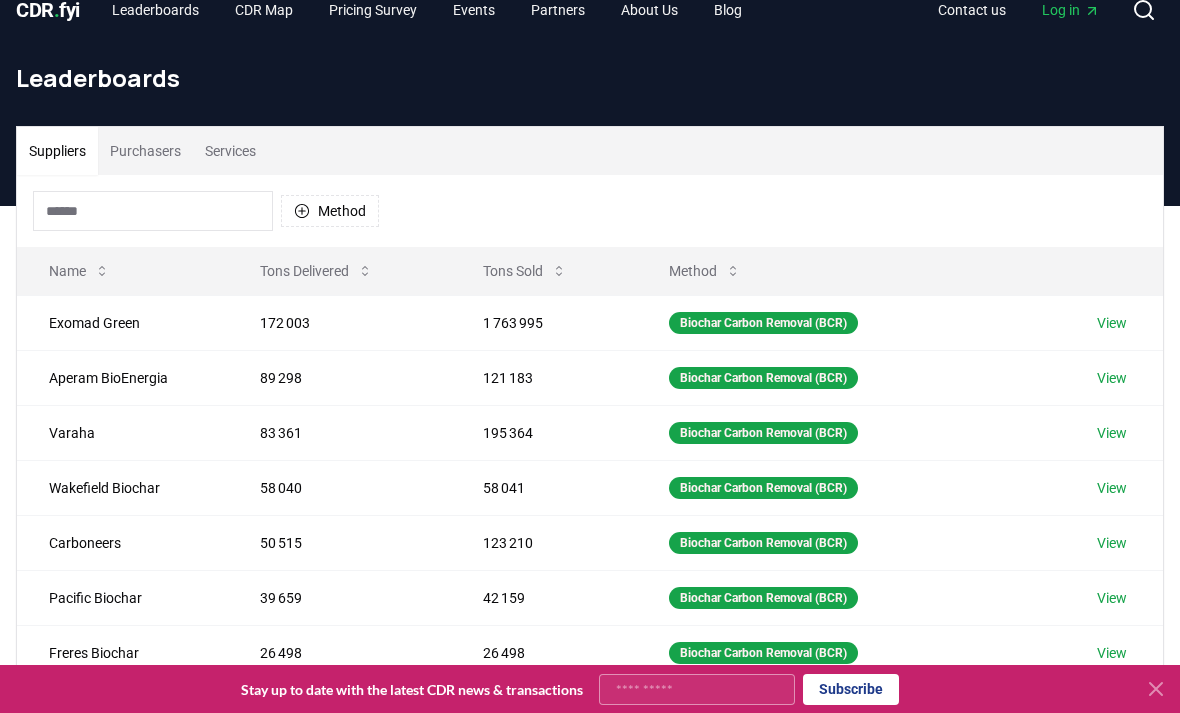 click on "Purchasers" at bounding box center (145, 151) 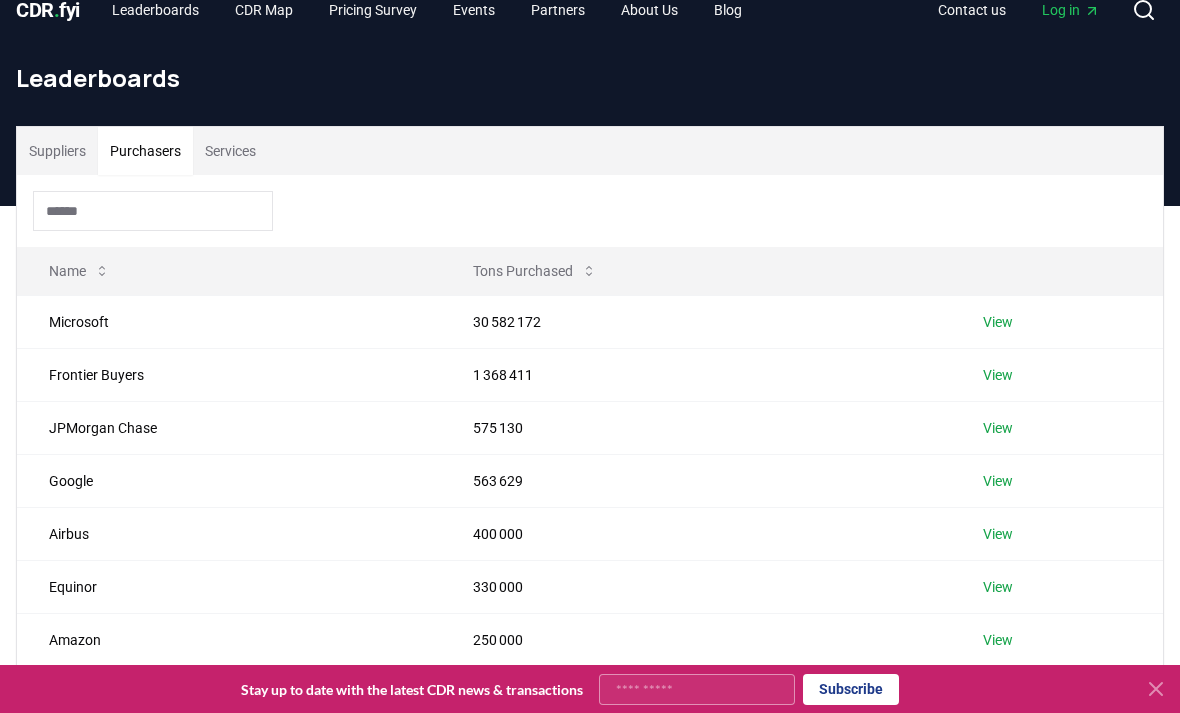 click on "Name" at bounding box center (79, 271) 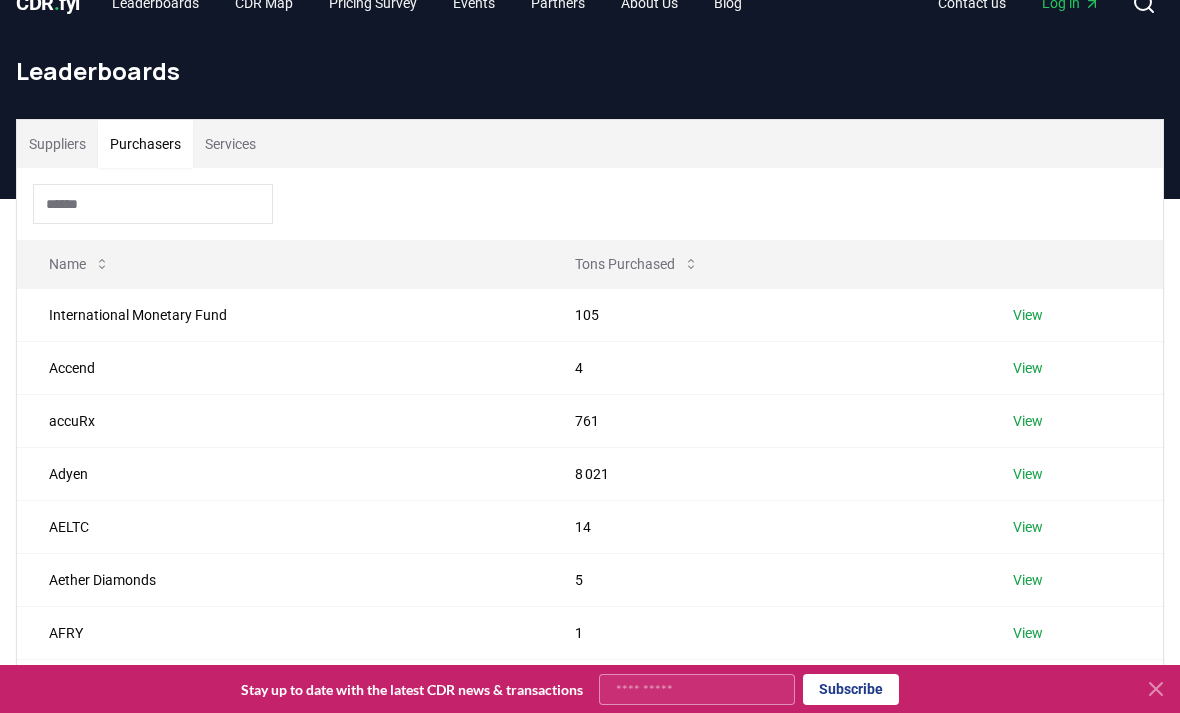 scroll, scrollTop: 35, scrollLeft: 0, axis: vertical 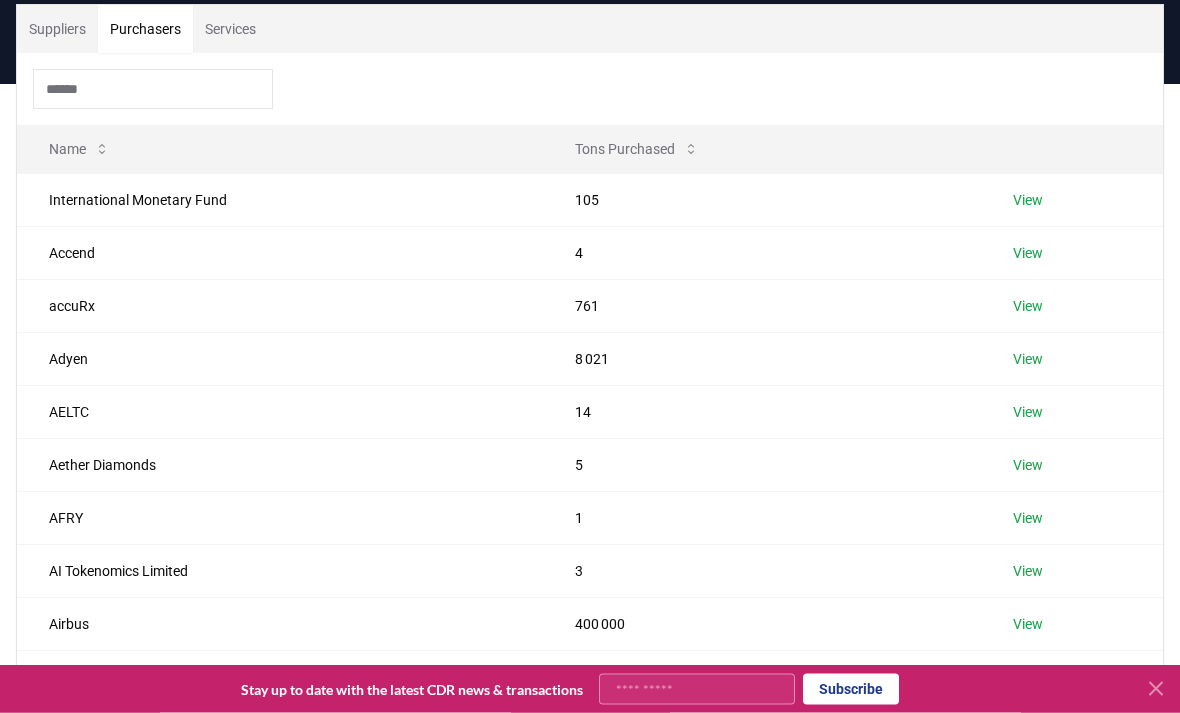 click on "Tons Purchased" at bounding box center (637, 150) 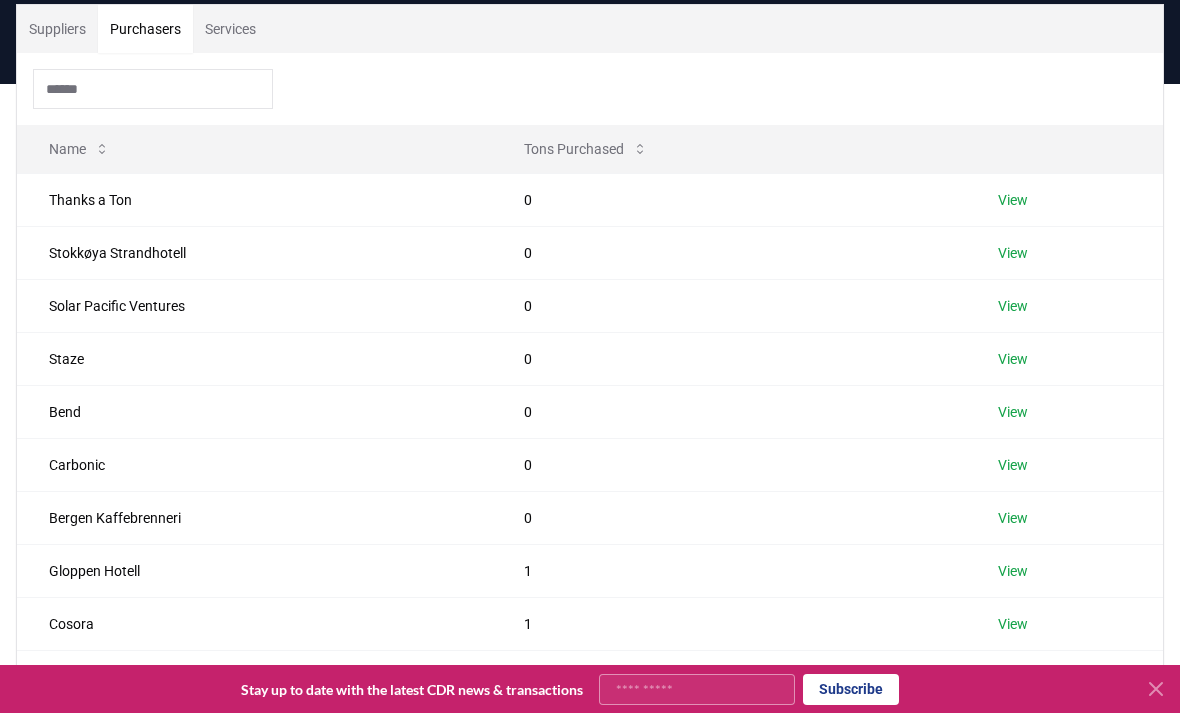 click on "Tons Purchased" at bounding box center (586, 149) 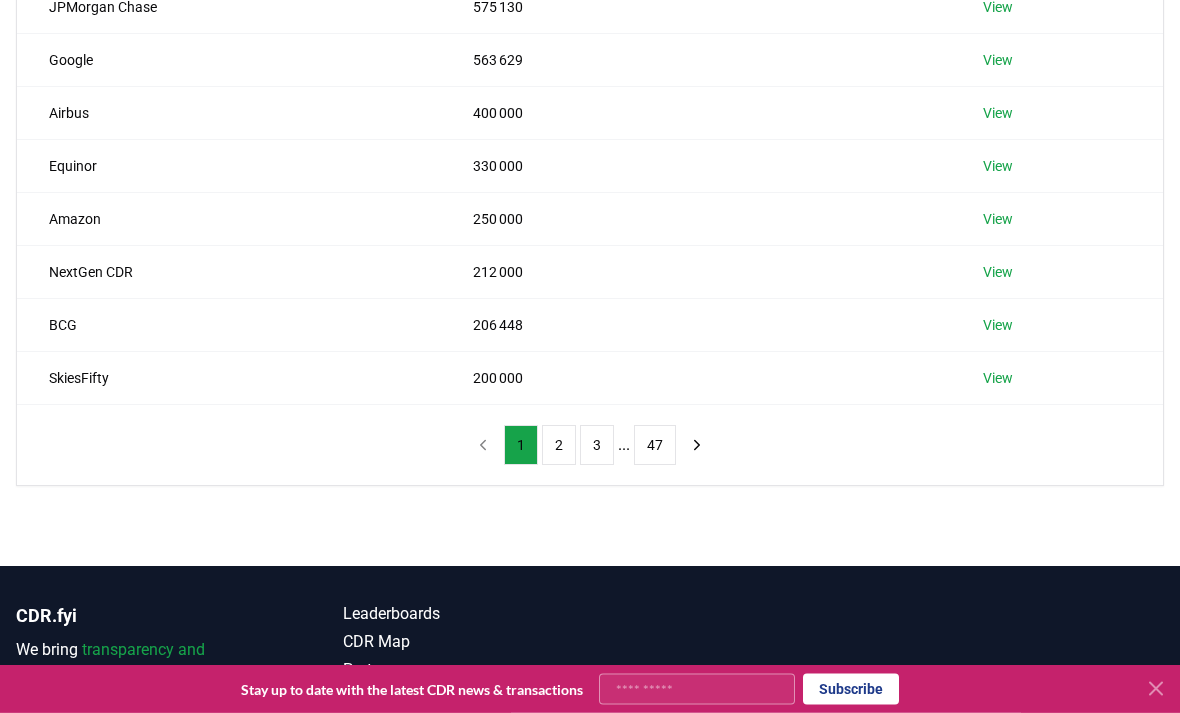scroll, scrollTop: 452, scrollLeft: 0, axis: vertical 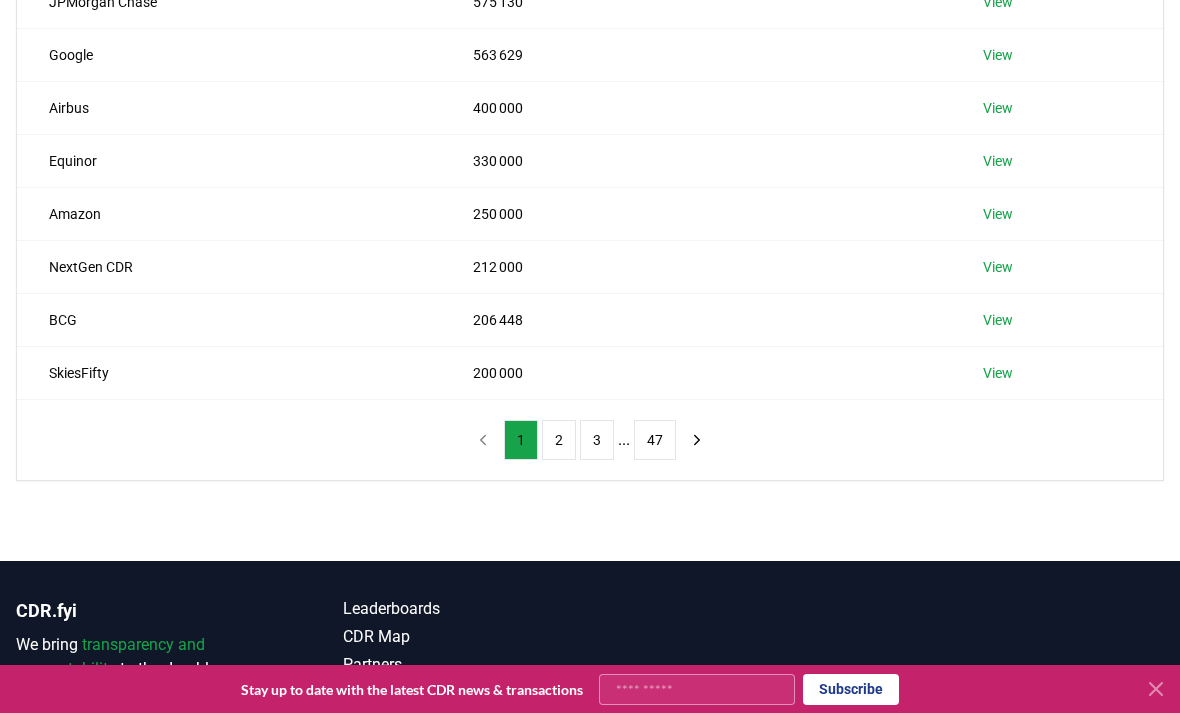 click on "2" at bounding box center [559, 440] 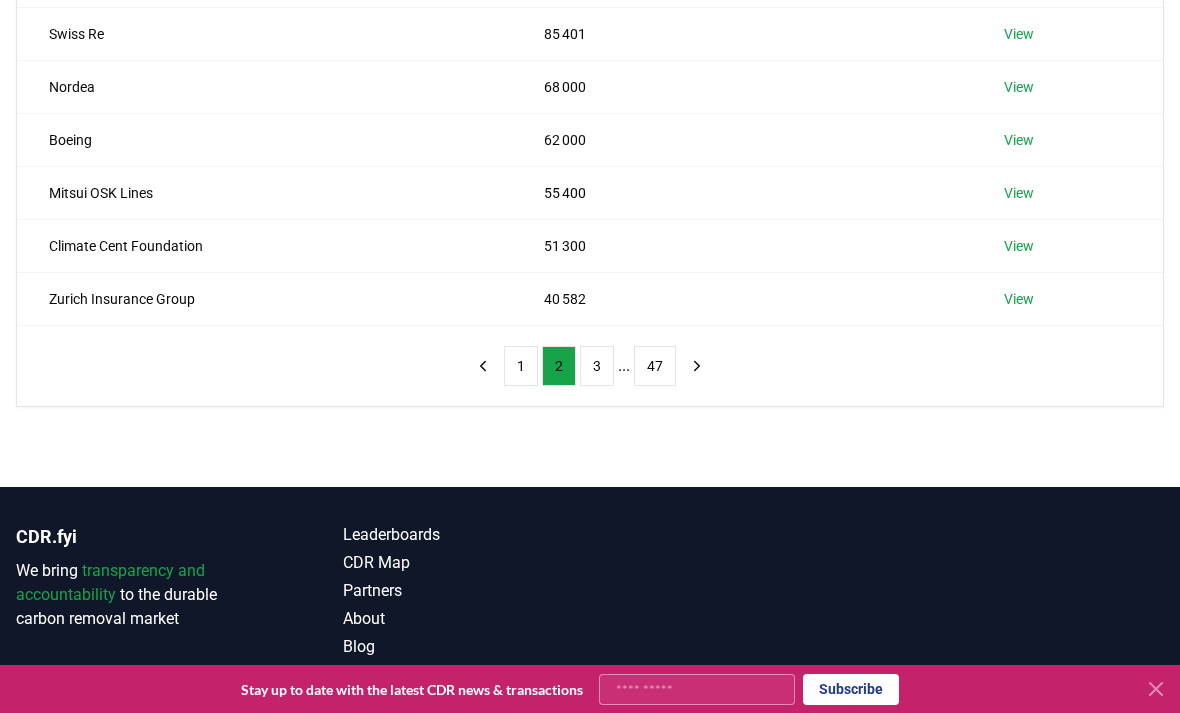 scroll, scrollTop: 528, scrollLeft: 0, axis: vertical 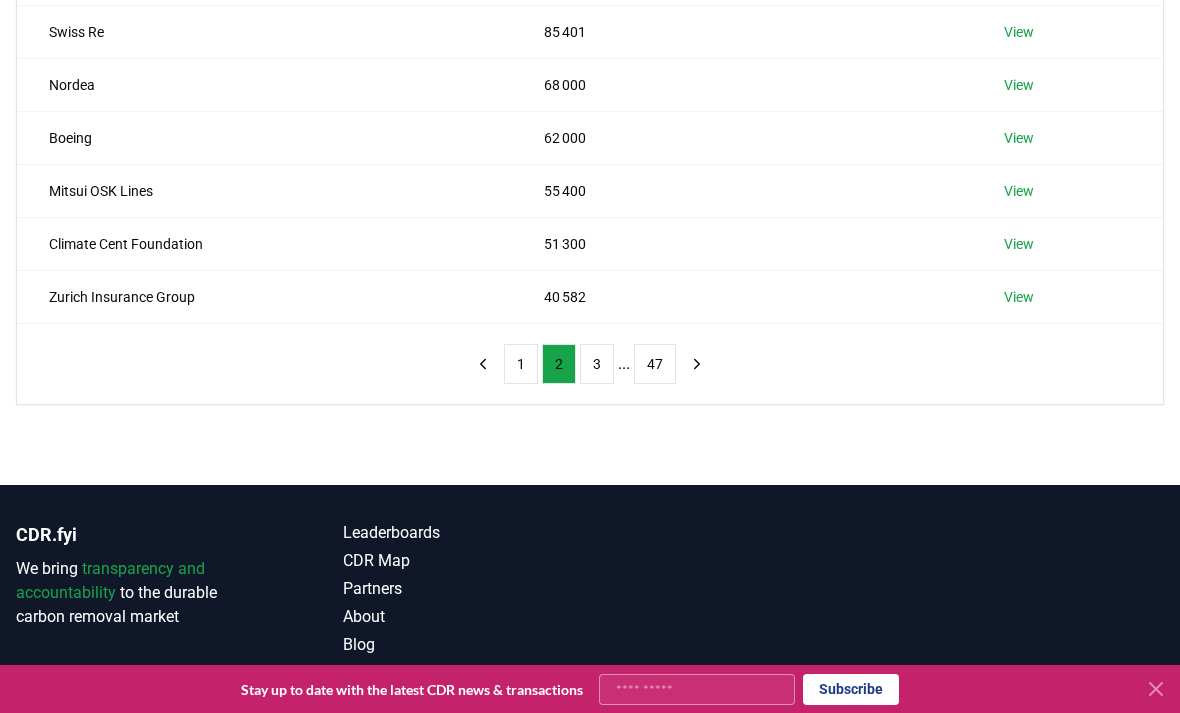 click 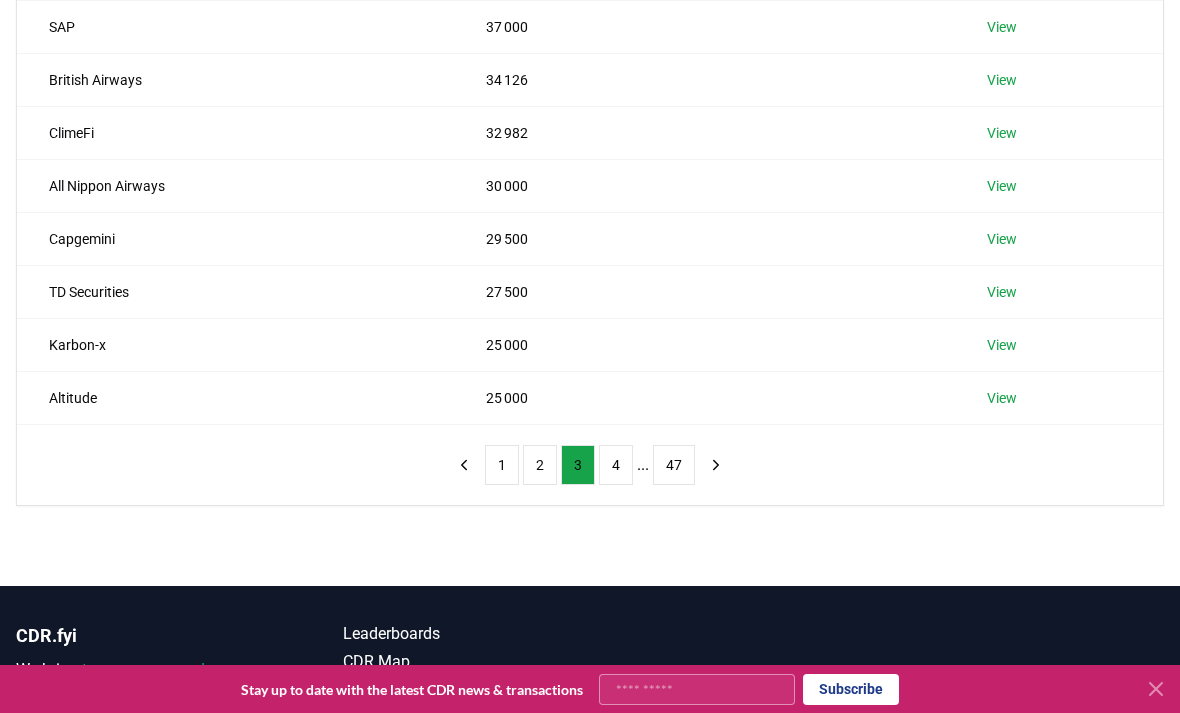 scroll, scrollTop: 426, scrollLeft: 0, axis: vertical 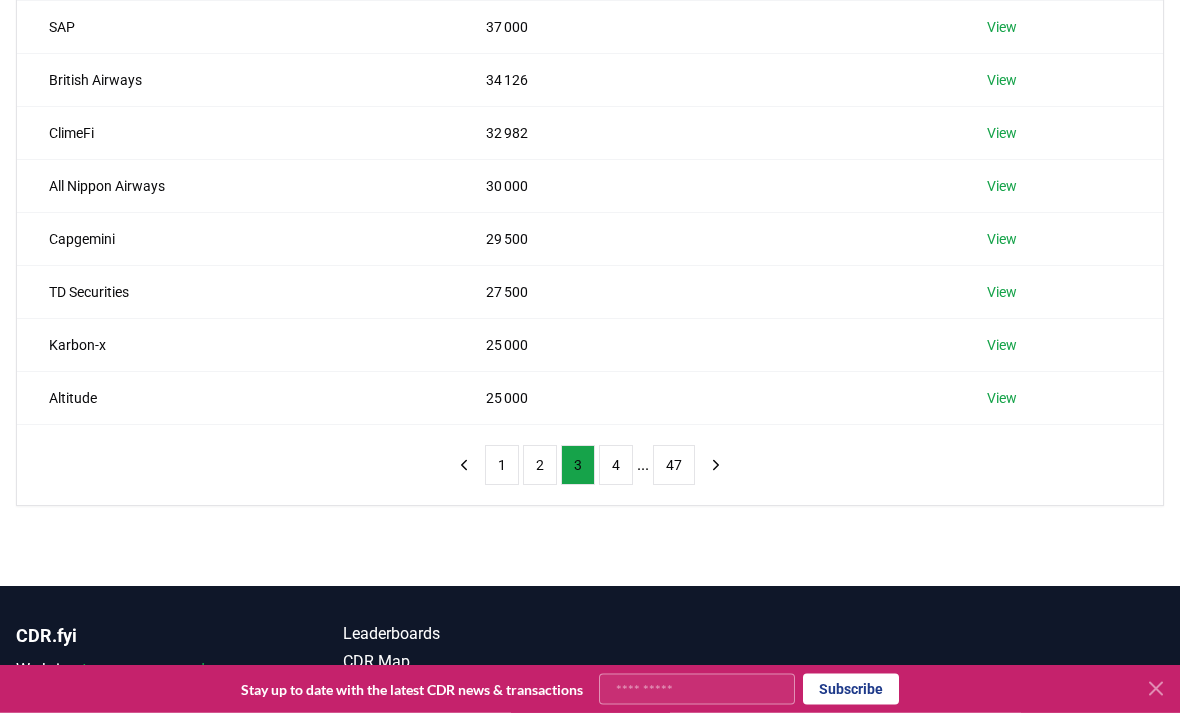 click on "4" at bounding box center (616, 466) 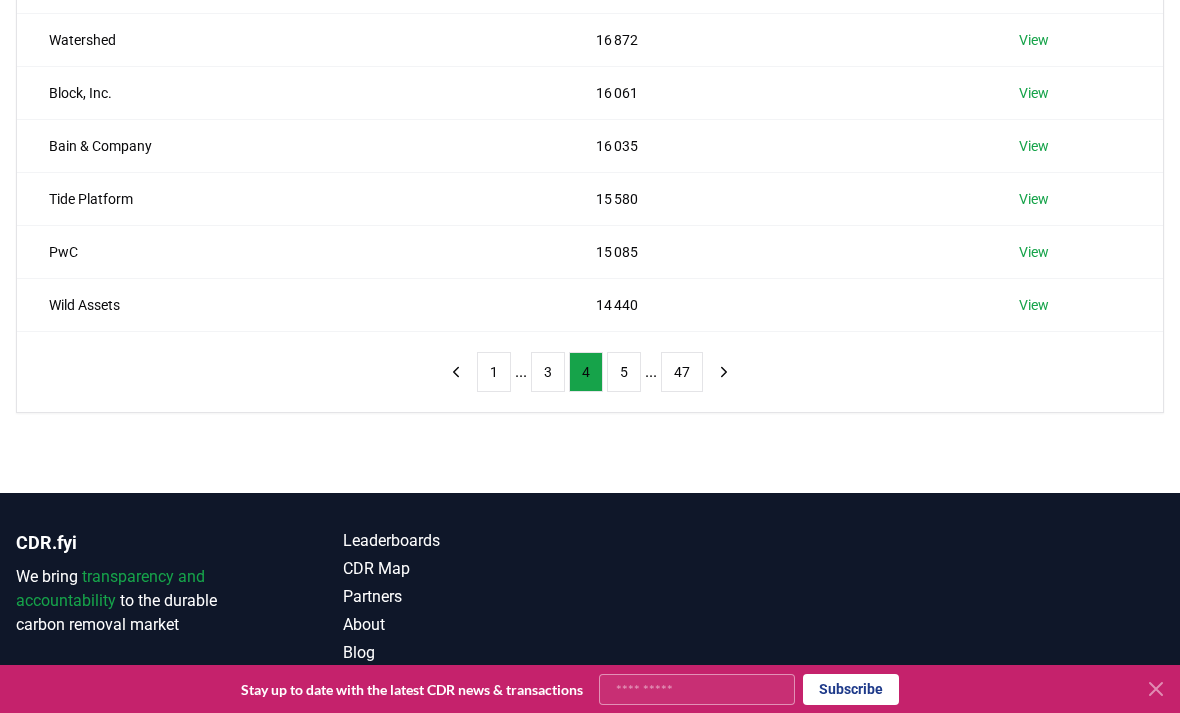 scroll, scrollTop: 528, scrollLeft: 0, axis: vertical 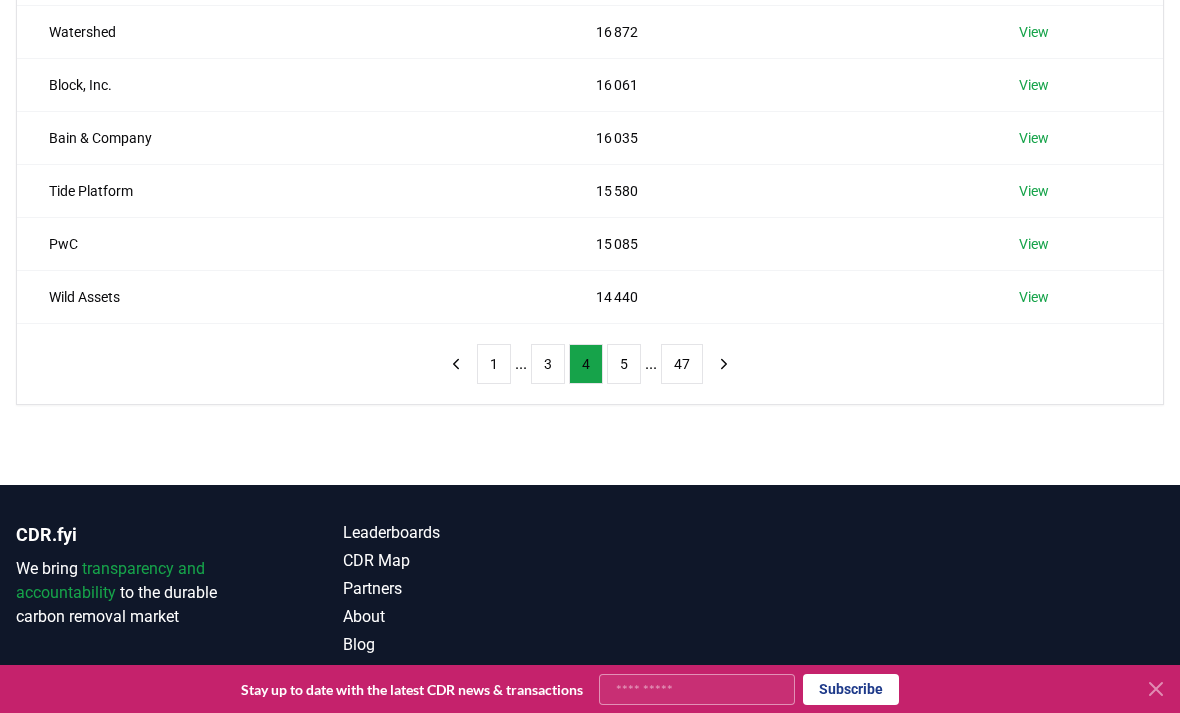 click on "Wild Assets" at bounding box center (290, 296) 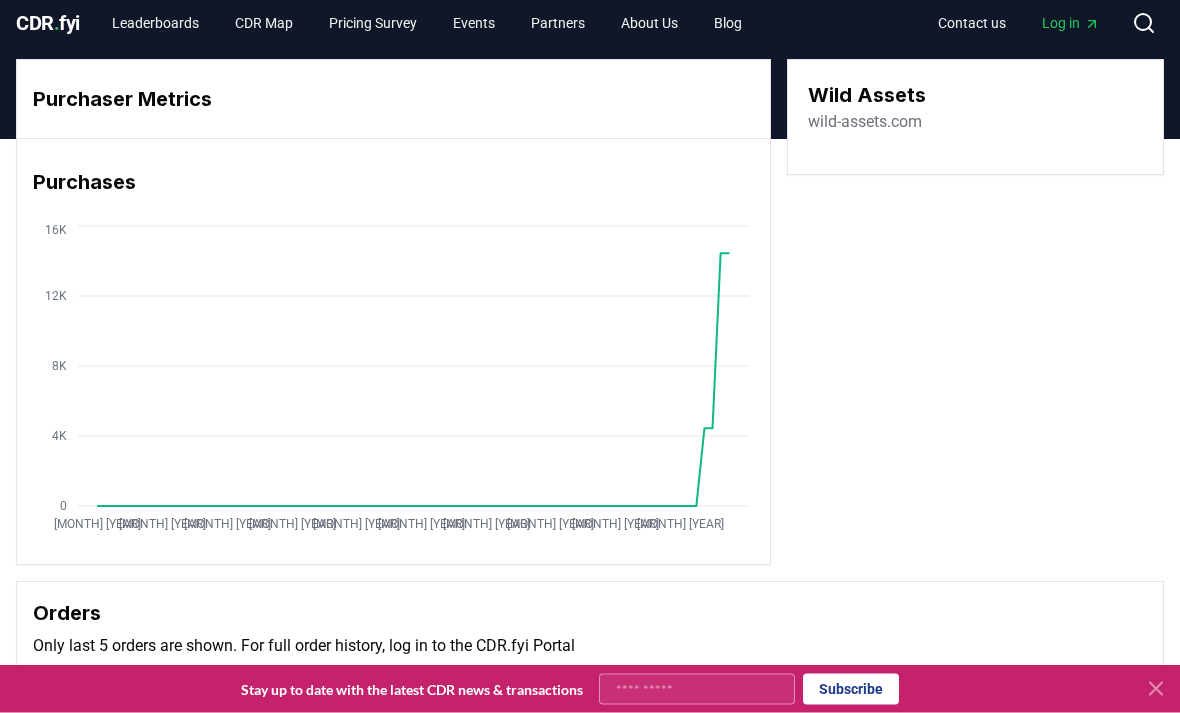 scroll, scrollTop: 0, scrollLeft: 0, axis: both 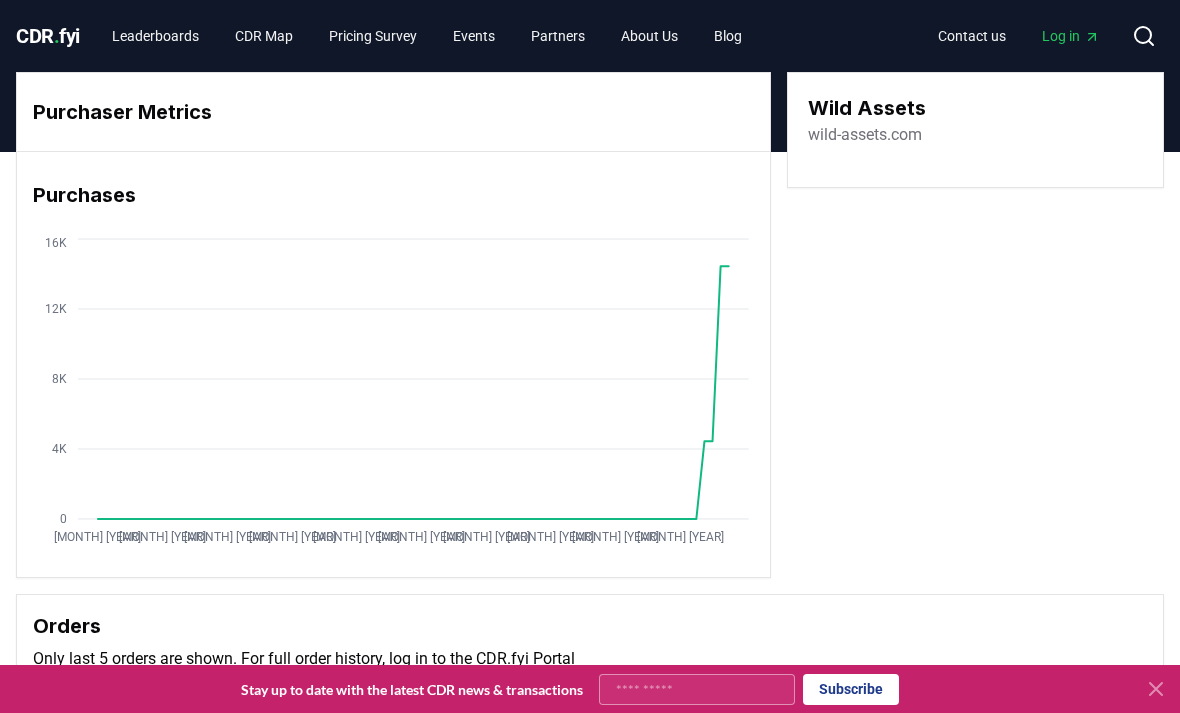 click on "wild-assets.com" at bounding box center (865, 135) 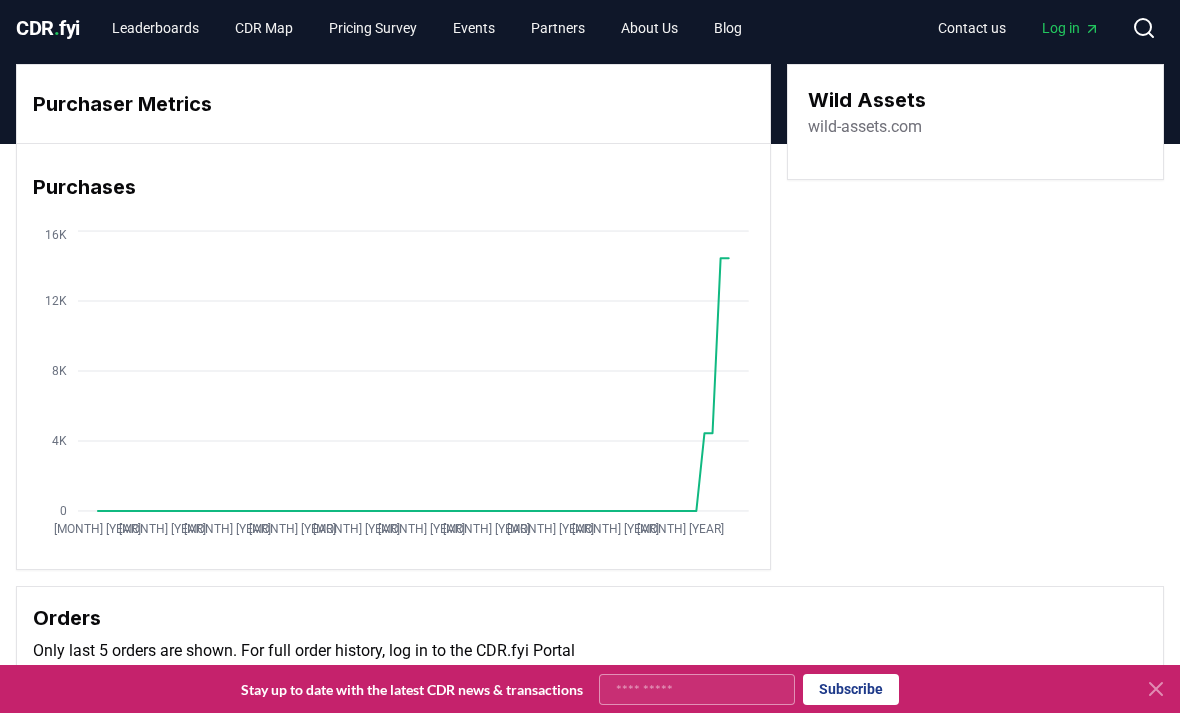 scroll, scrollTop: 11, scrollLeft: 0, axis: vertical 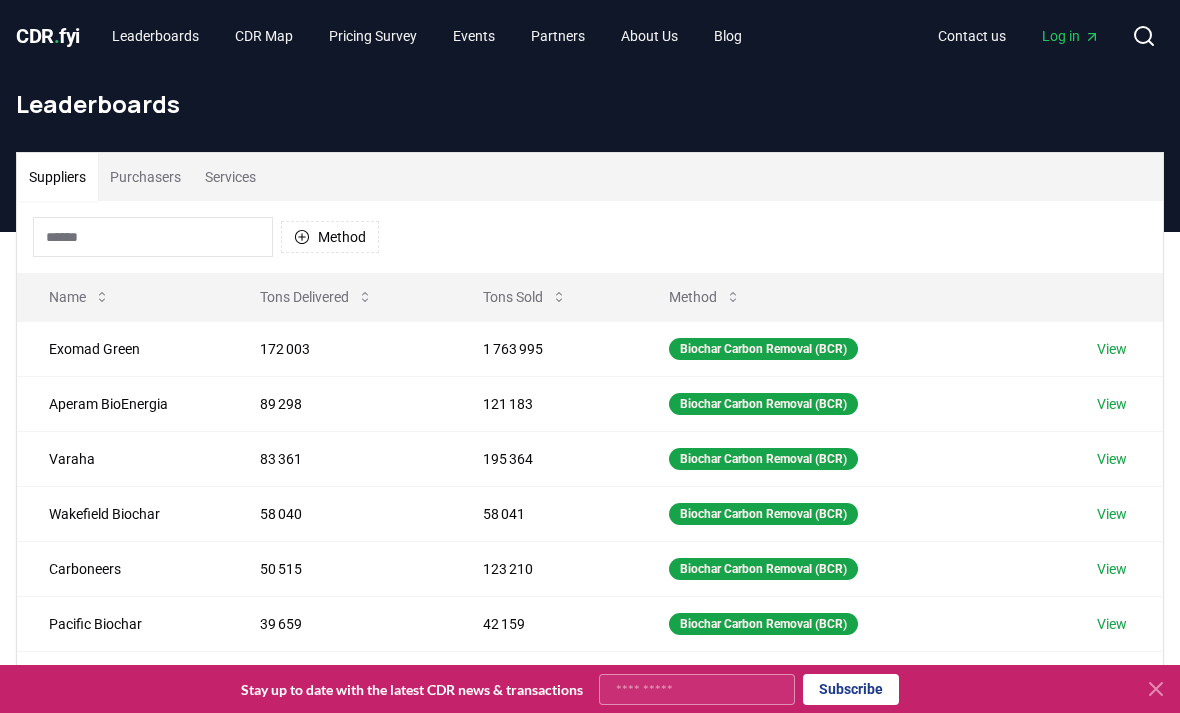 click on "Purchasers" at bounding box center (145, 177) 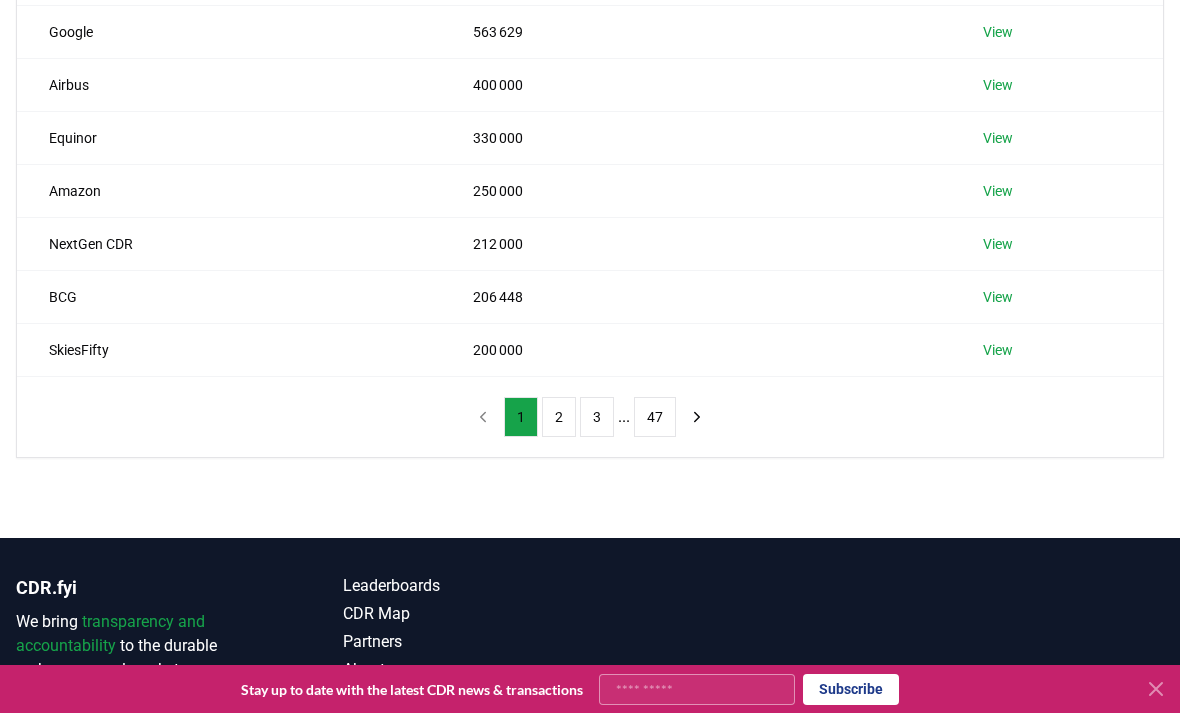 scroll, scrollTop: 474, scrollLeft: 0, axis: vertical 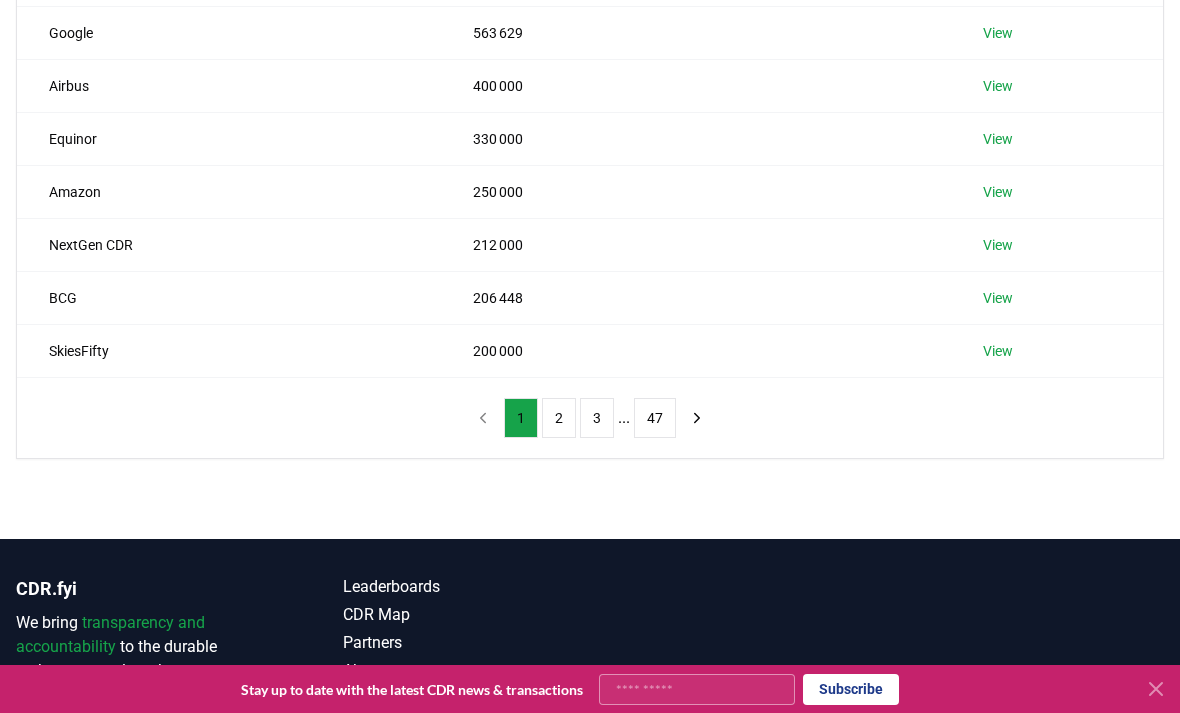 click on "View" at bounding box center (998, 298) 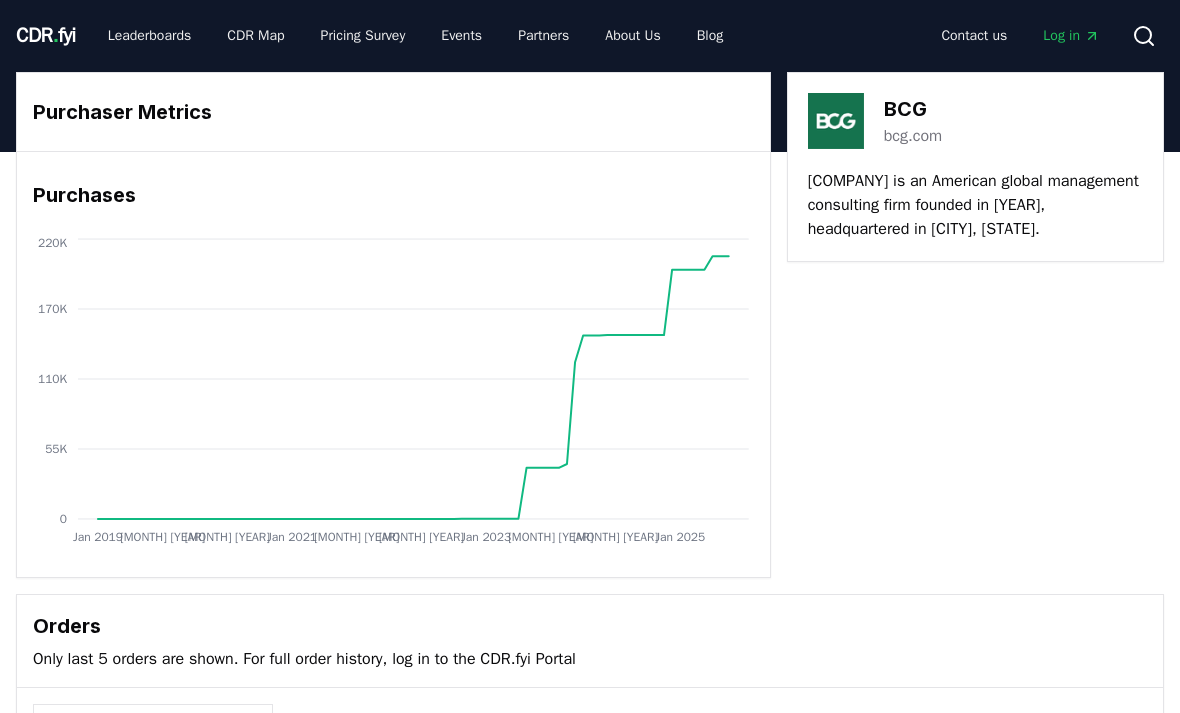 scroll, scrollTop: 0, scrollLeft: 0, axis: both 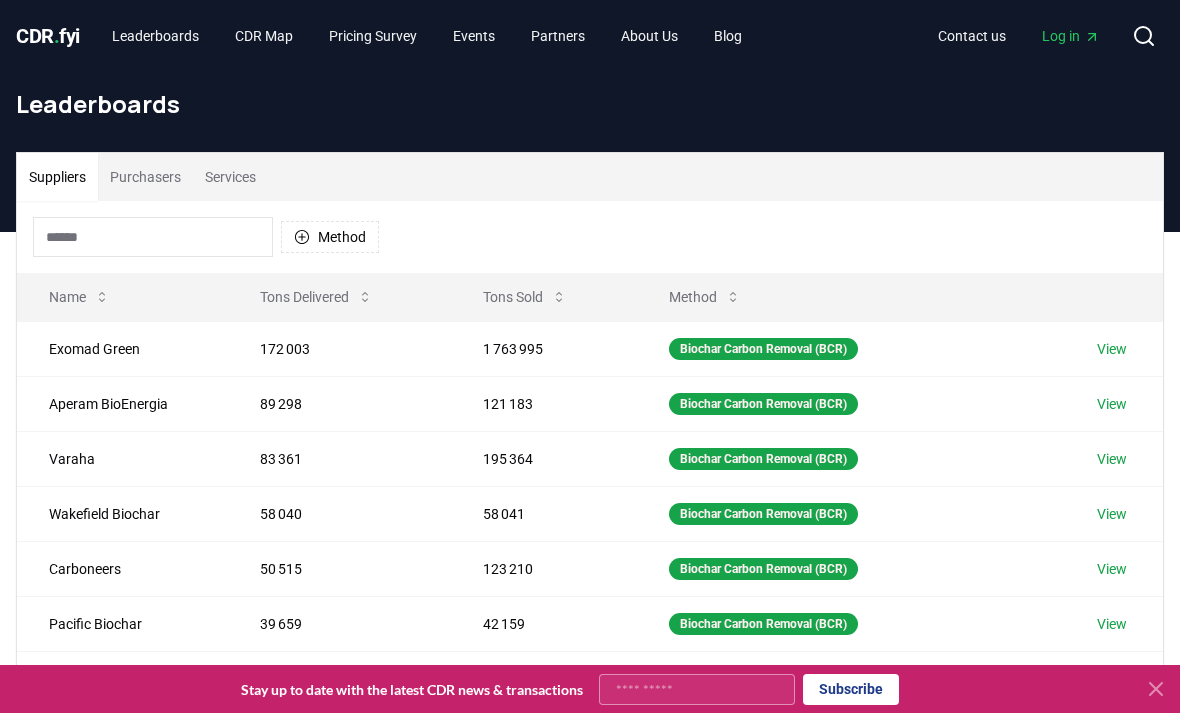 click on "Purchasers" at bounding box center (145, 177) 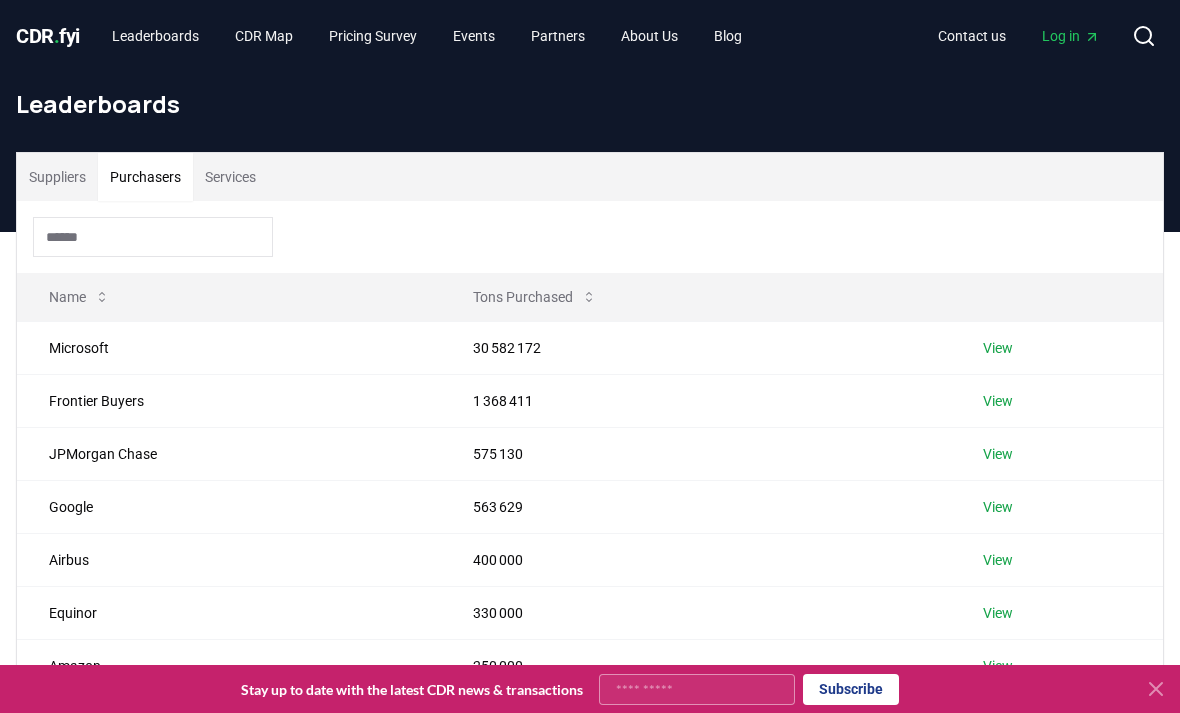 click on "View" at bounding box center [998, 348] 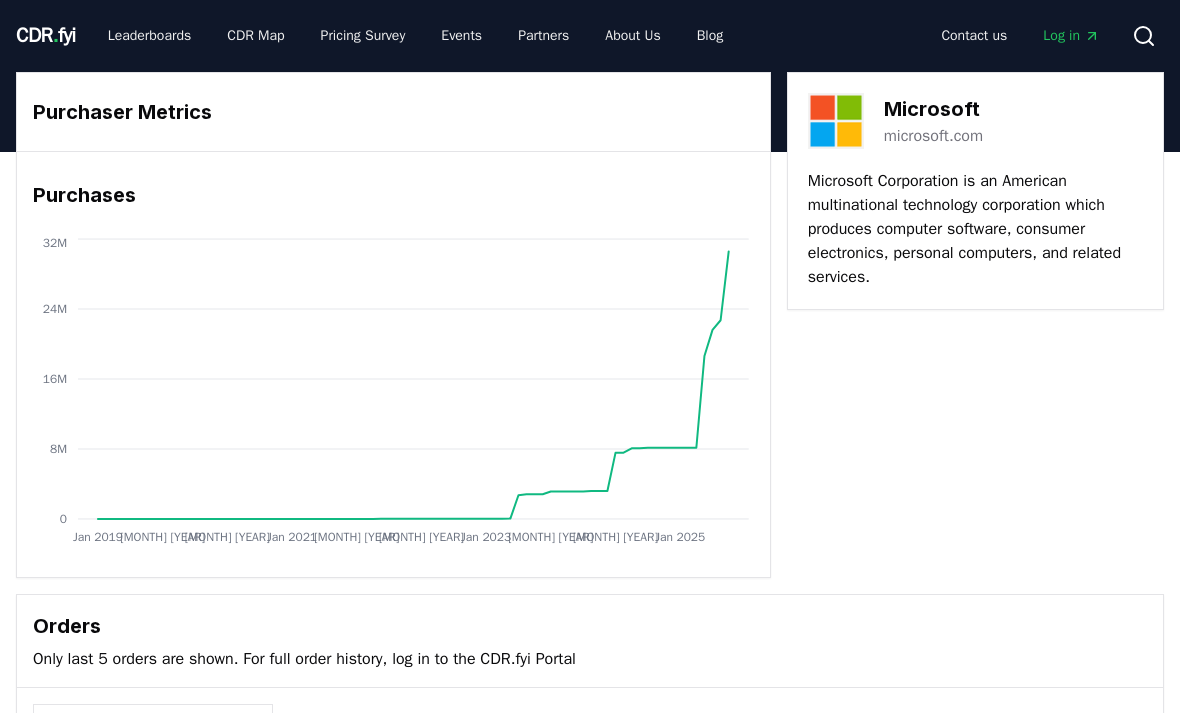 scroll, scrollTop: 0, scrollLeft: 0, axis: both 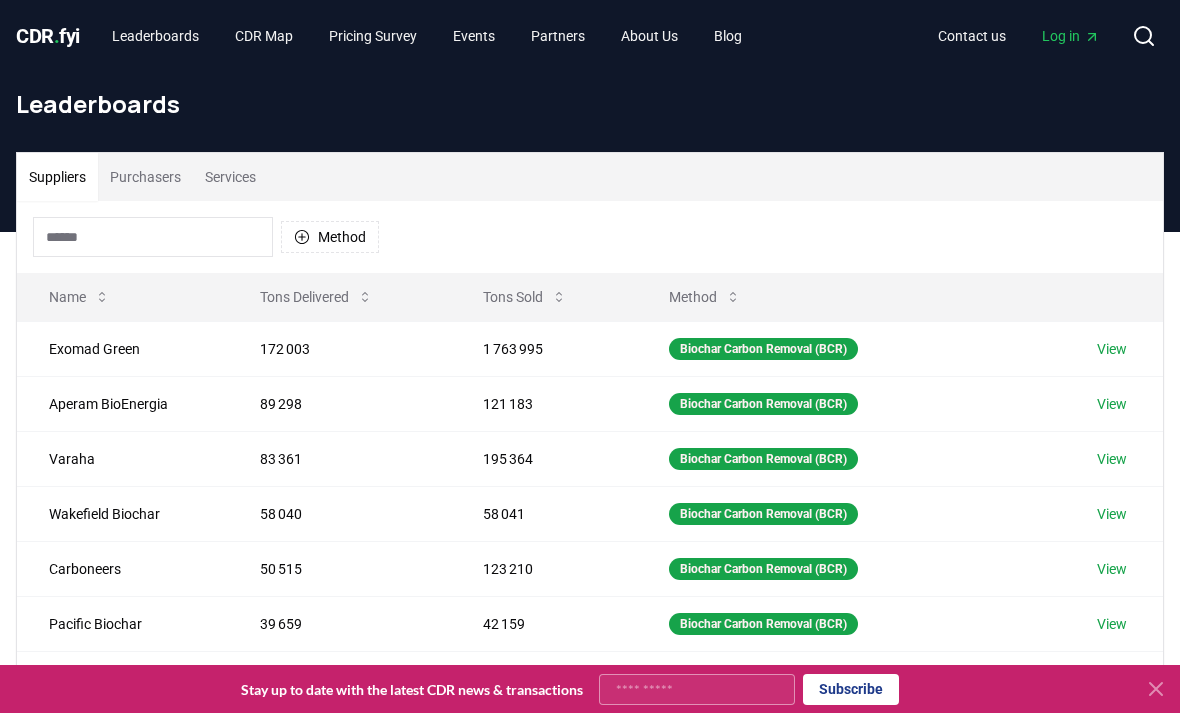 click on "Method" at bounding box center [330, 237] 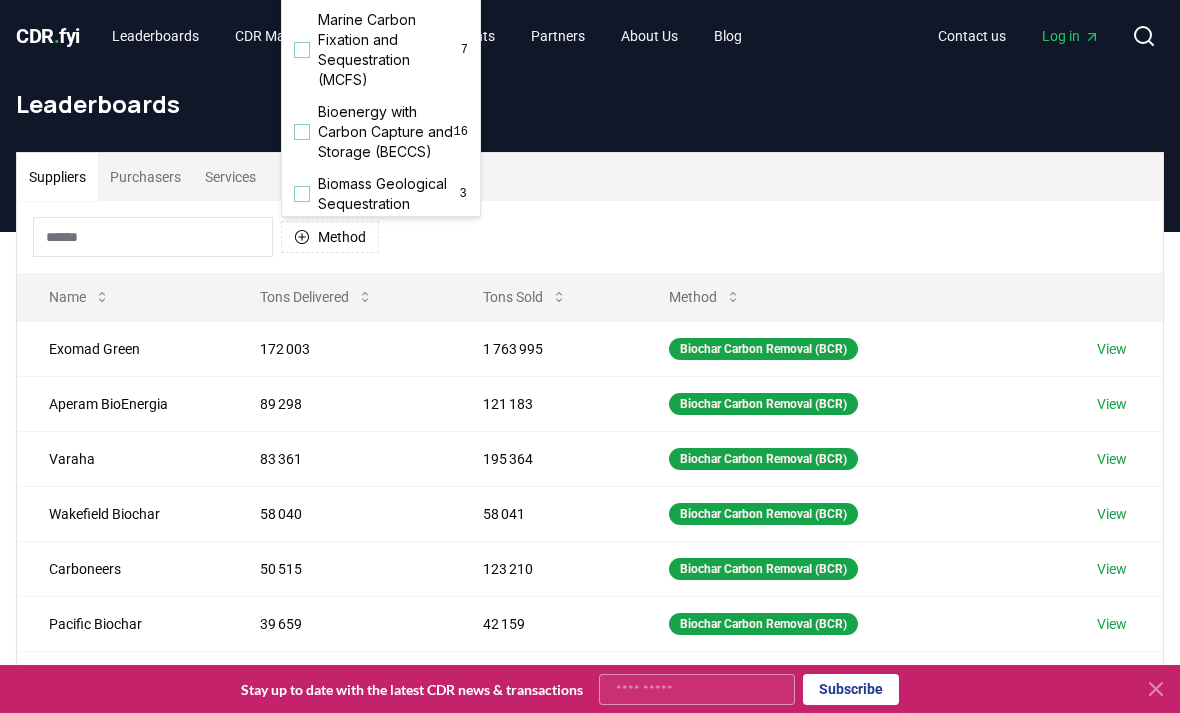 click on "Method" at bounding box center (590, 237) 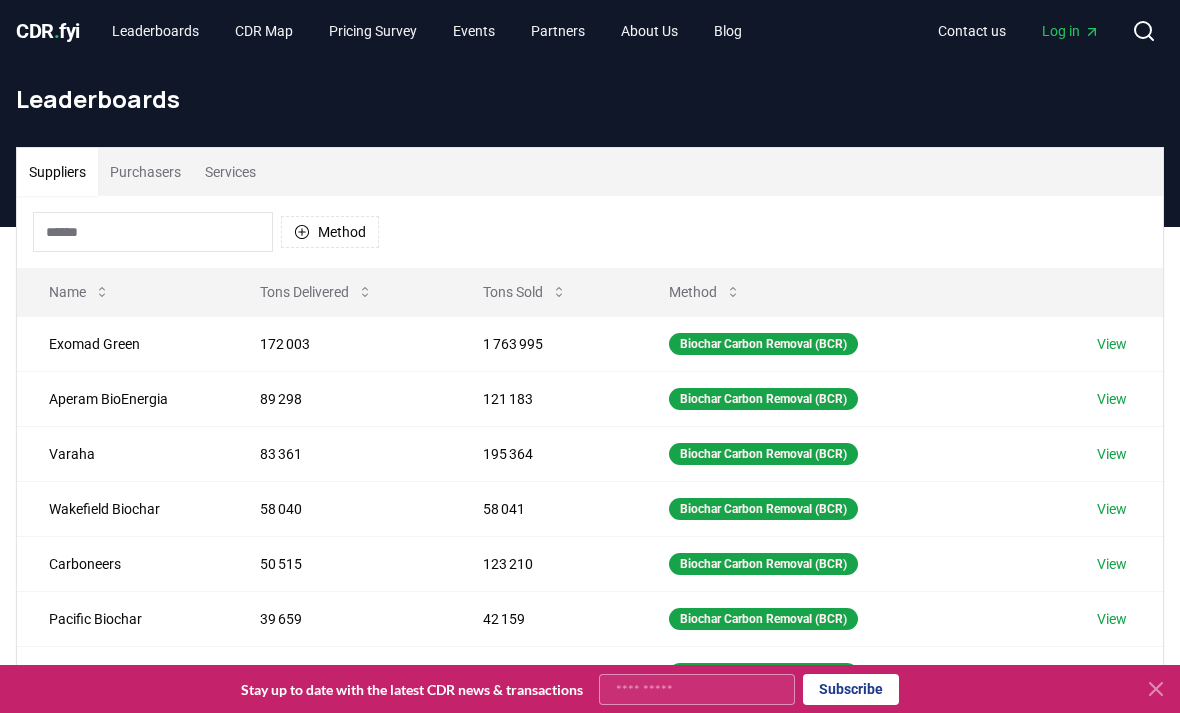 scroll, scrollTop: 0, scrollLeft: 0, axis: both 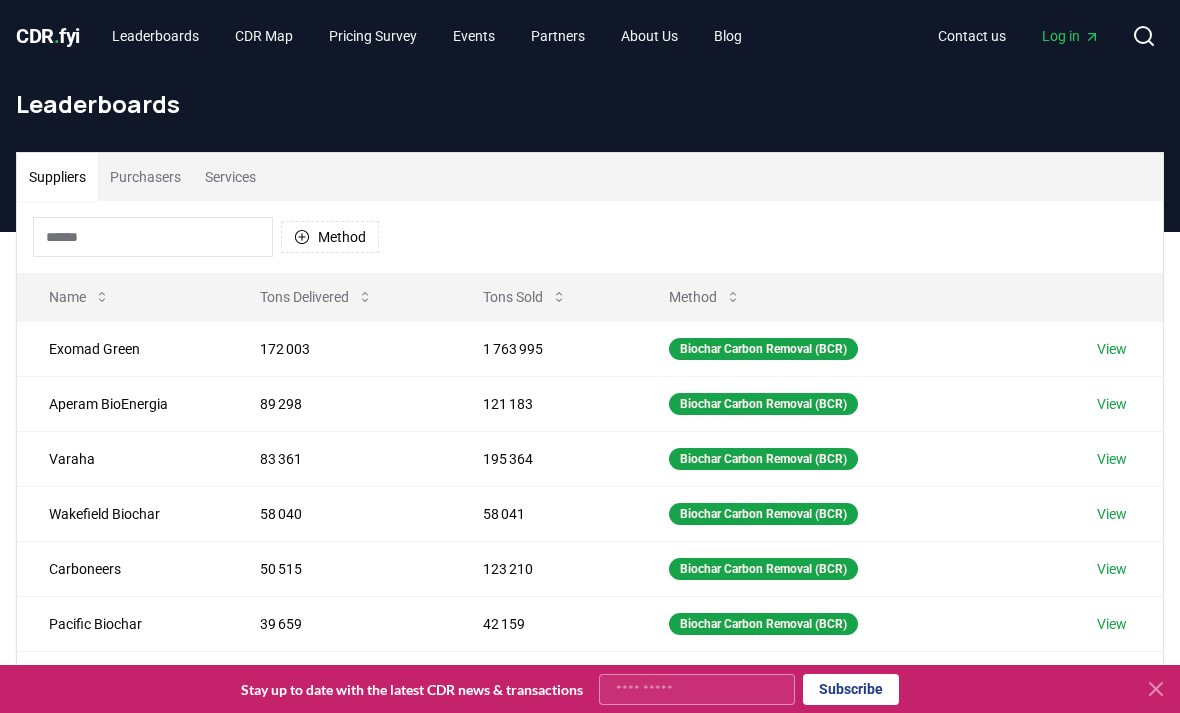 click on "Purchasers" at bounding box center [145, 177] 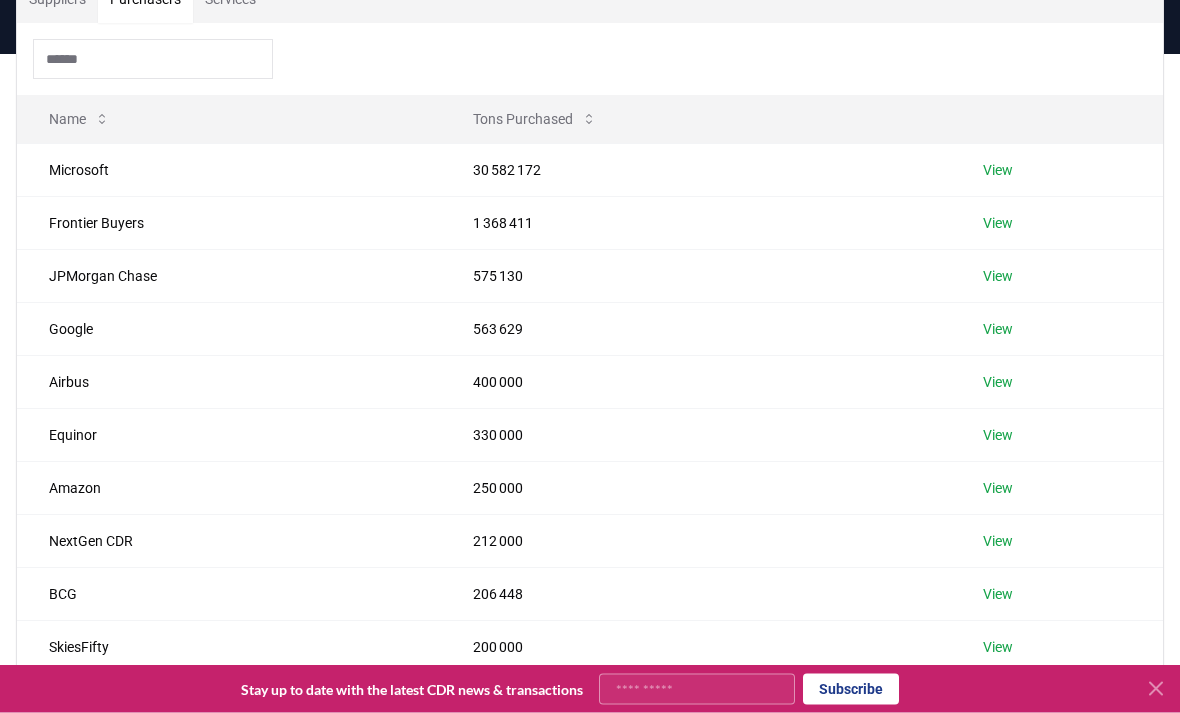 scroll, scrollTop: 179, scrollLeft: 0, axis: vertical 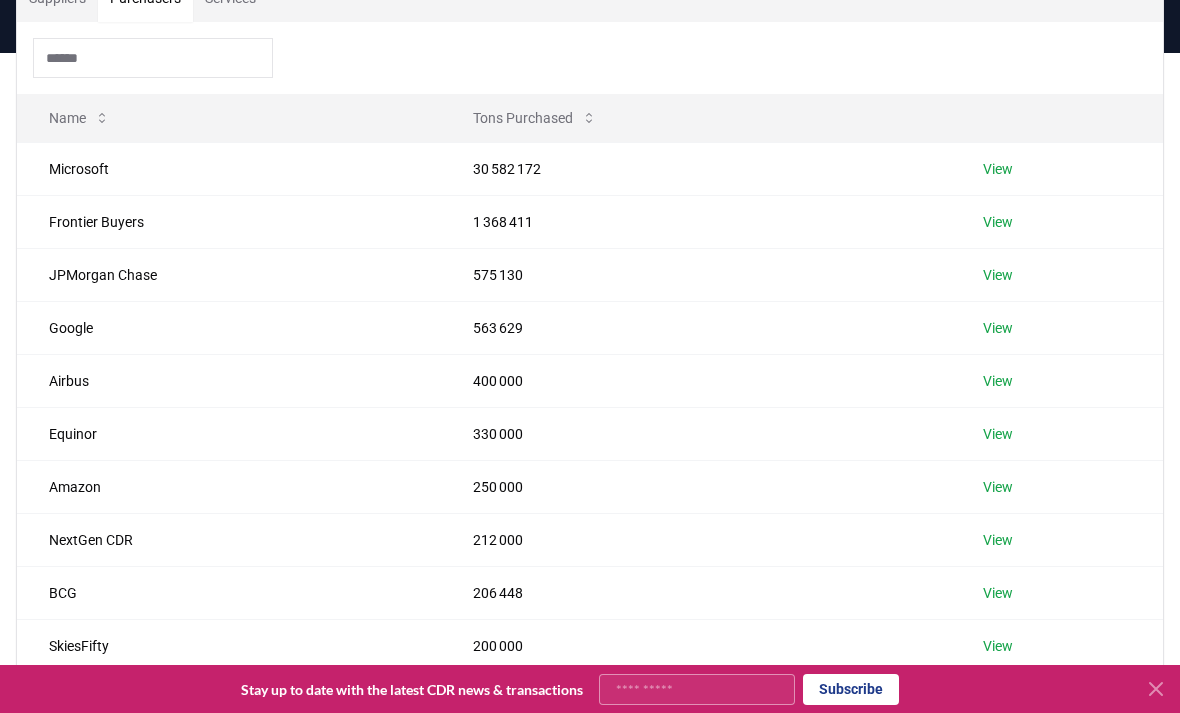 click on "View" at bounding box center (998, 222) 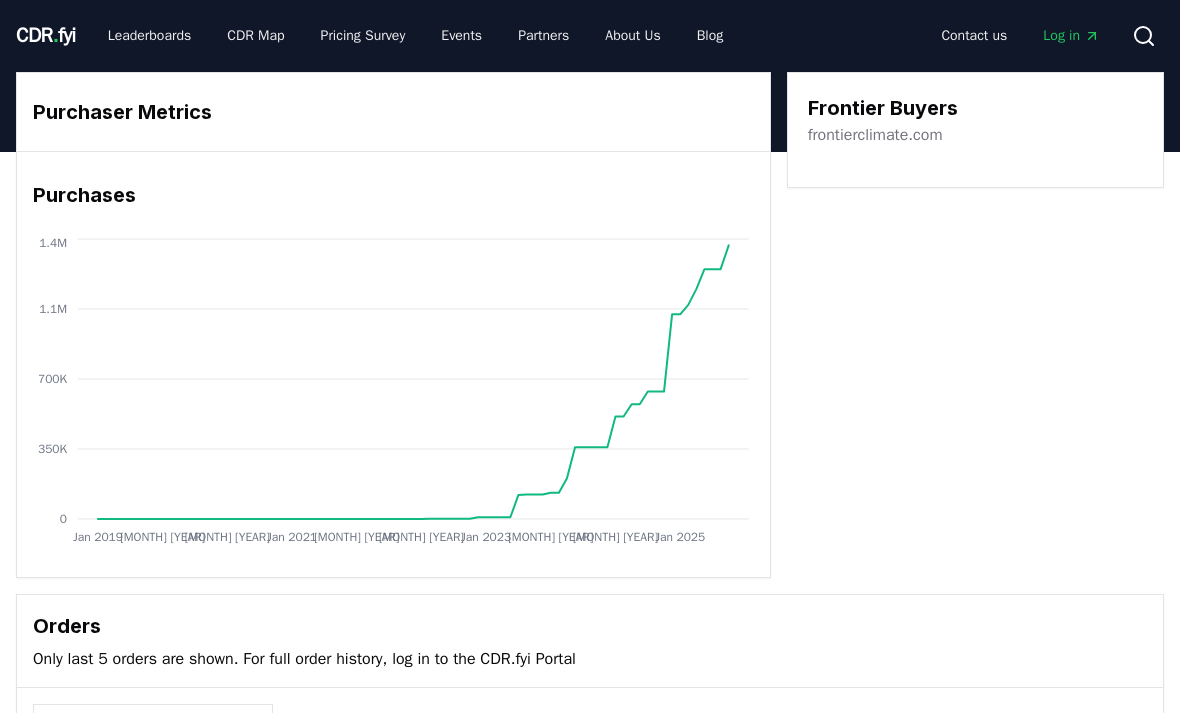 scroll, scrollTop: 0, scrollLeft: 0, axis: both 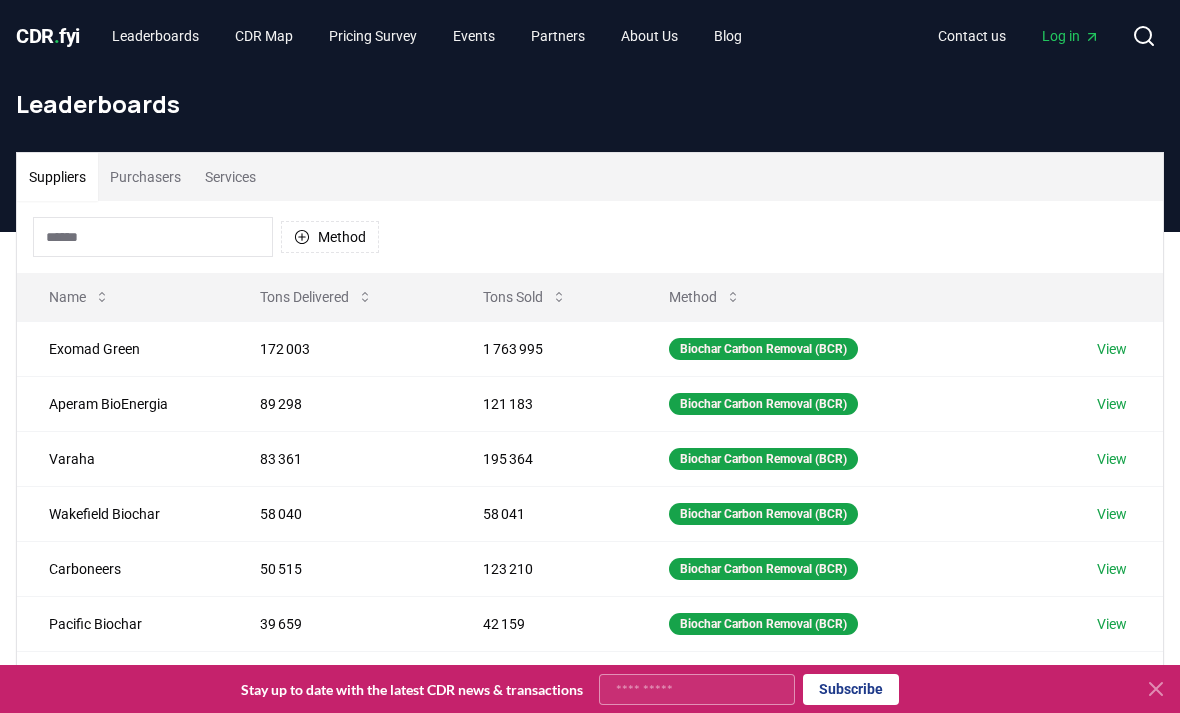 click on "Purchasers" at bounding box center [145, 177] 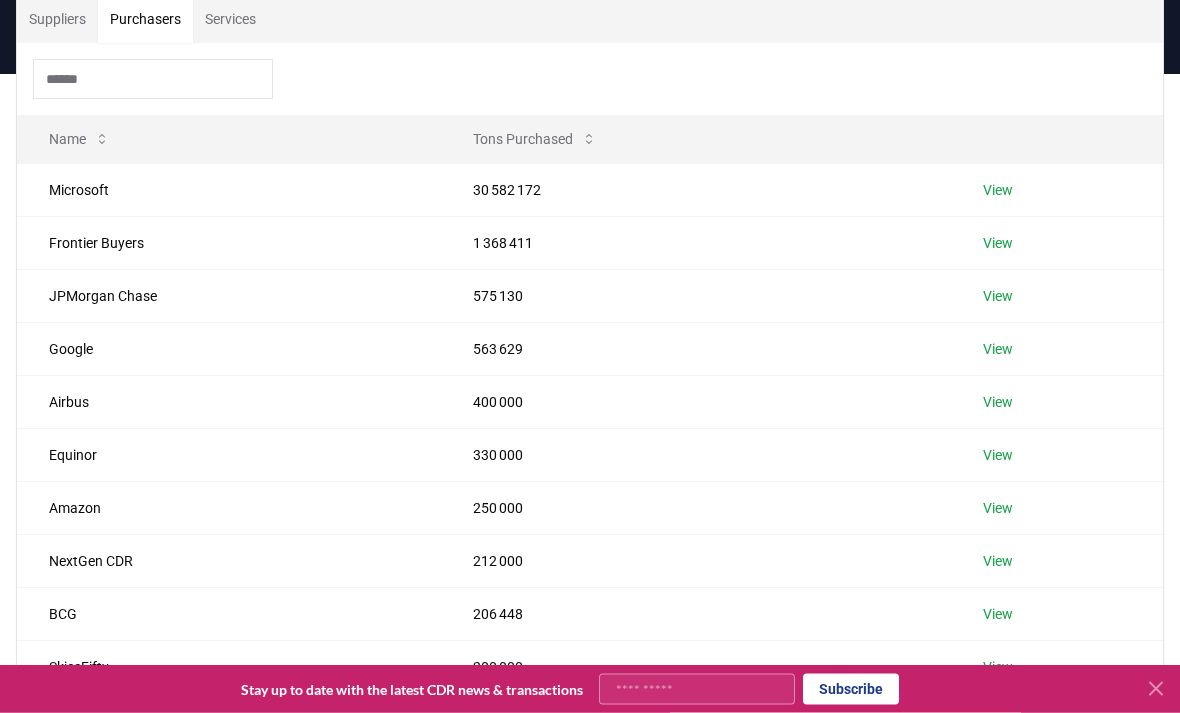scroll, scrollTop: 167, scrollLeft: 0, axis: vertical 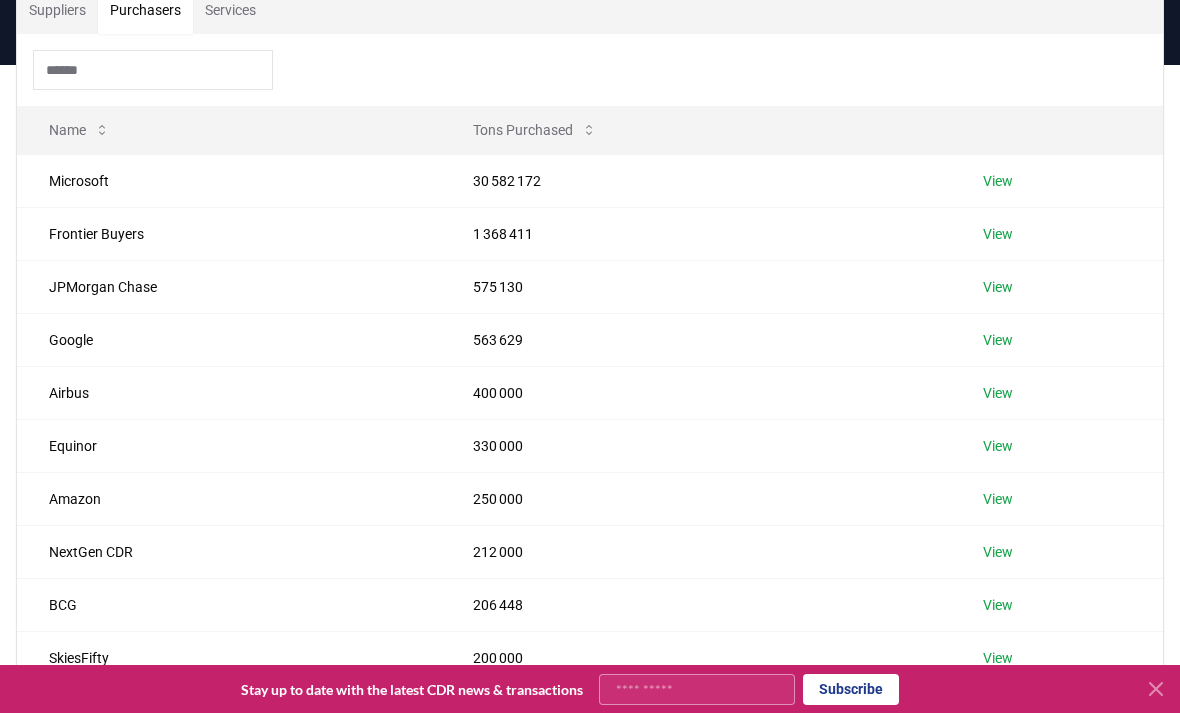 click on "View" at bounding box center (998, 287) 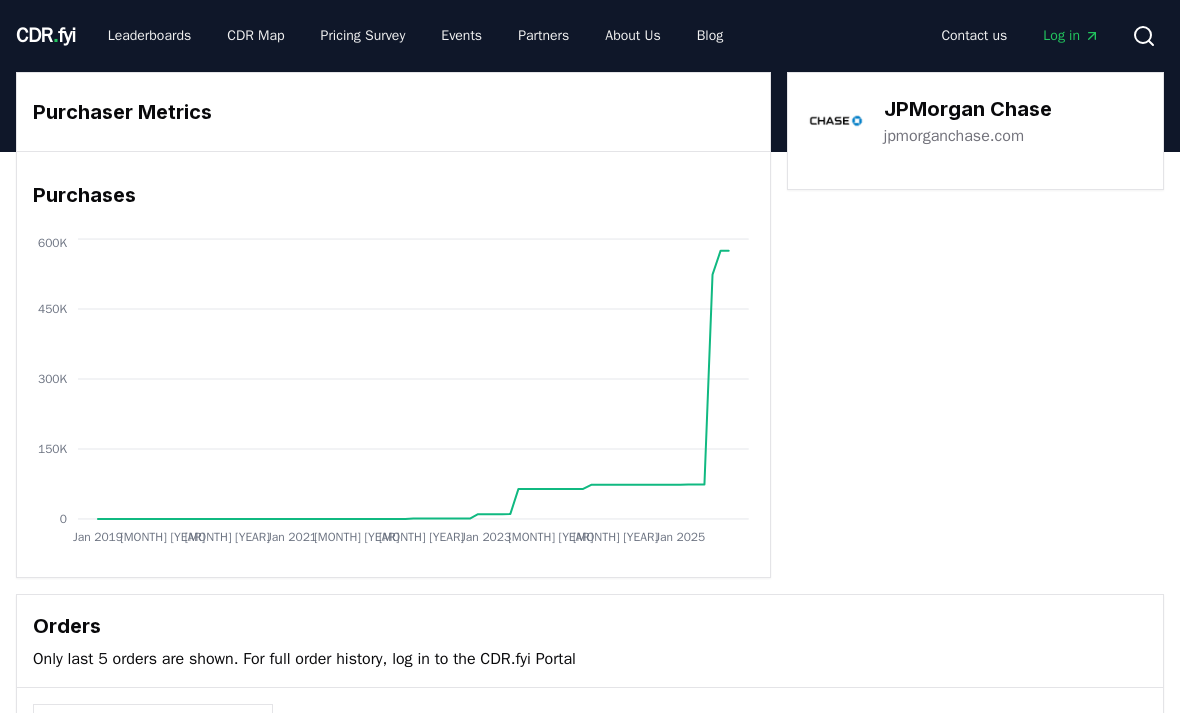 scroll, scrollTop: 0, scrollLeft: 0, axis: both 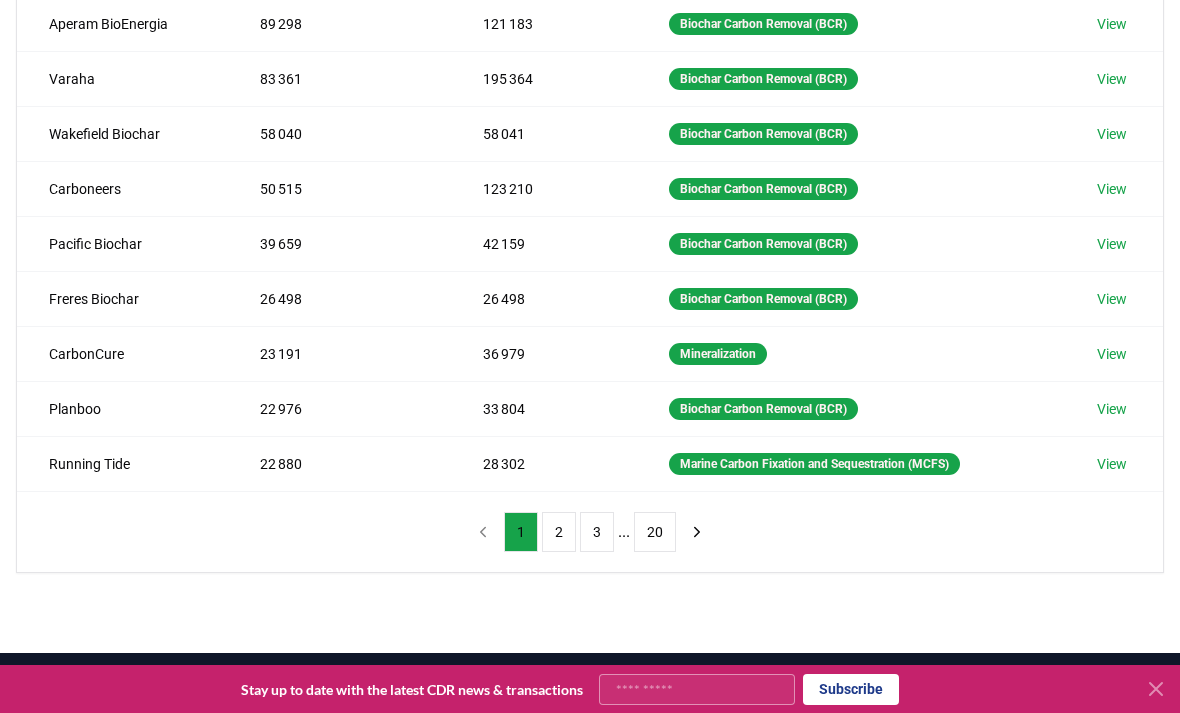 click on "View" at bounding box center [1112, 79] 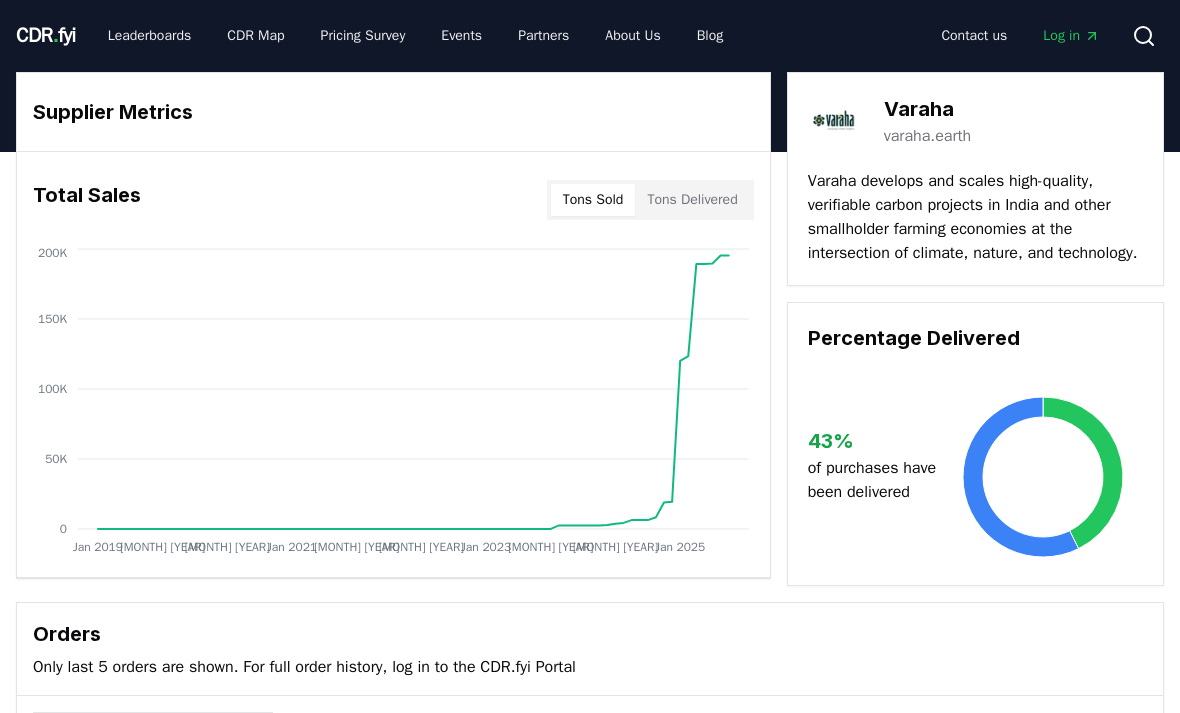 scroll, scrollTop: 0, scrollLeft: 0, axis: both 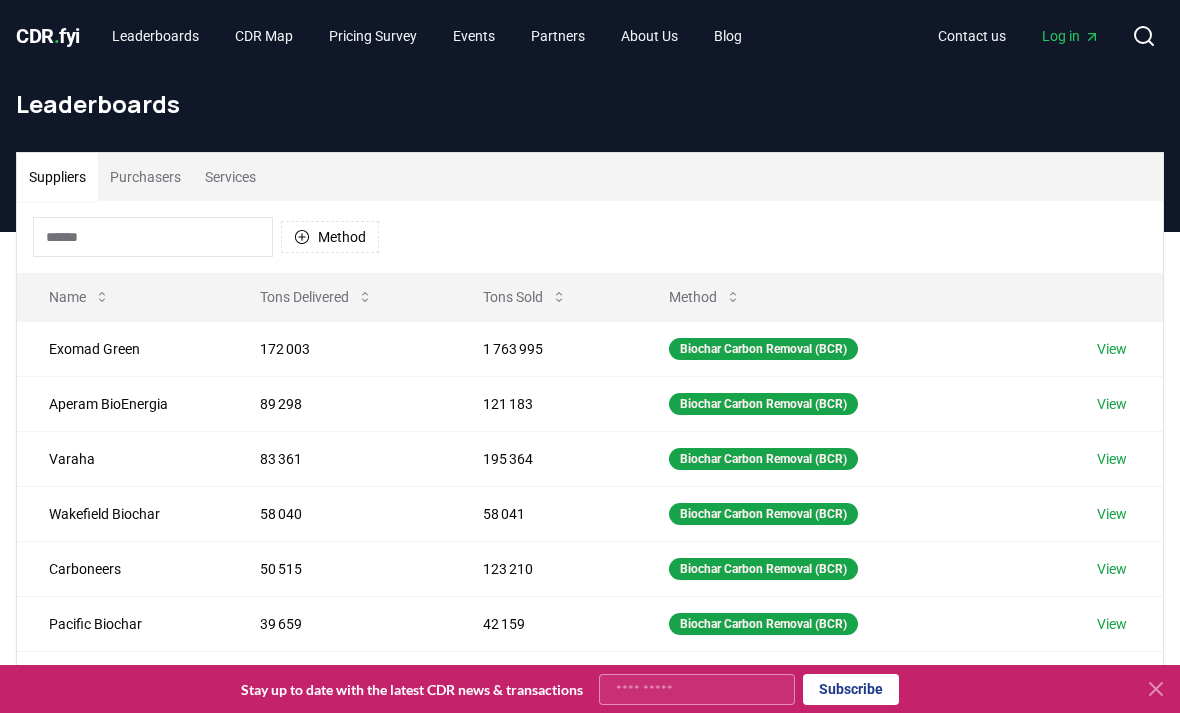click at bounding box center [153, 237] 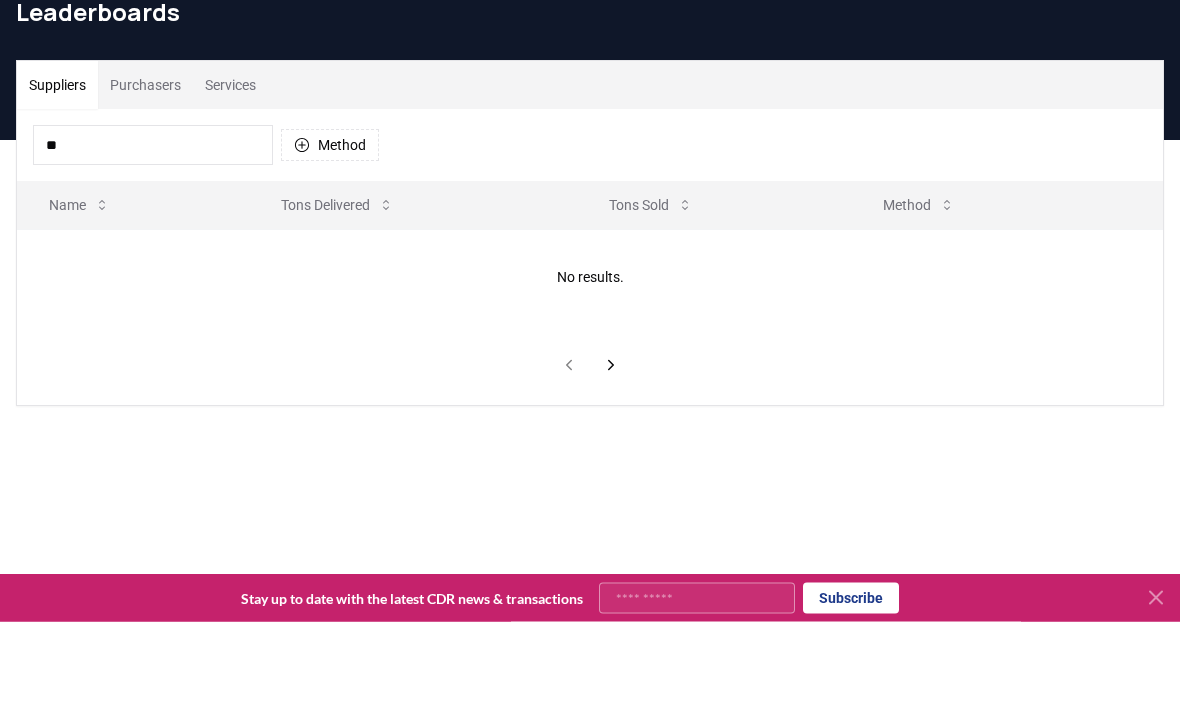 type on "*" 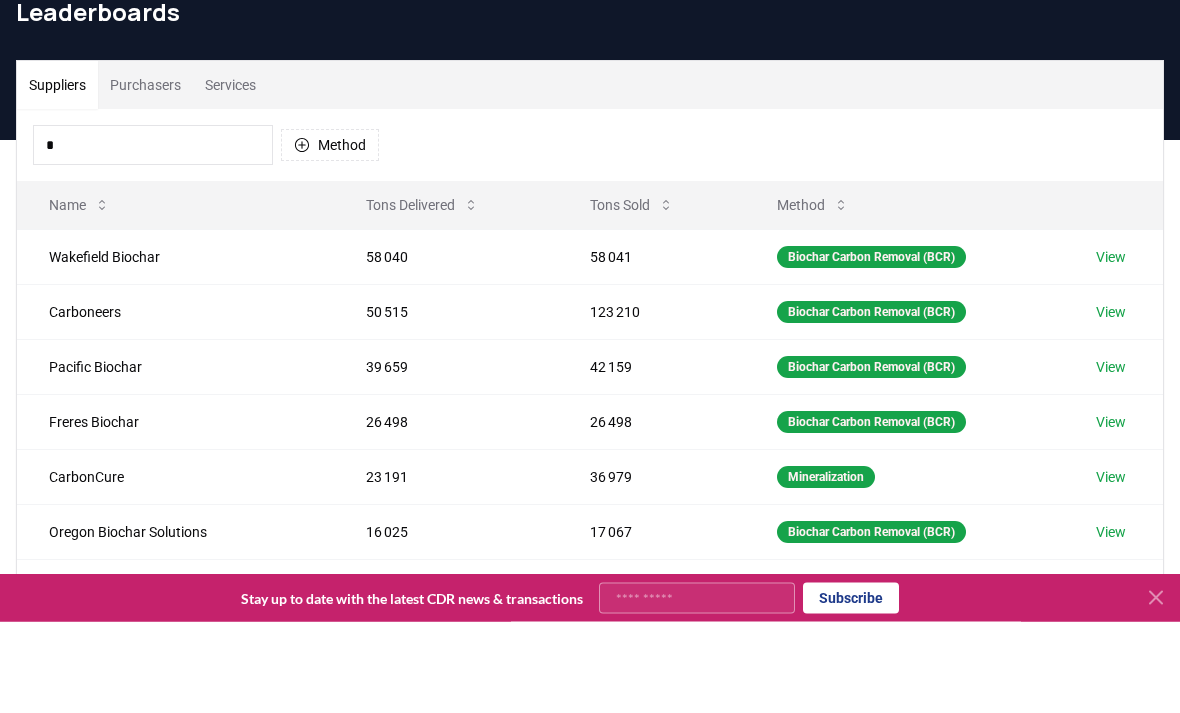 type 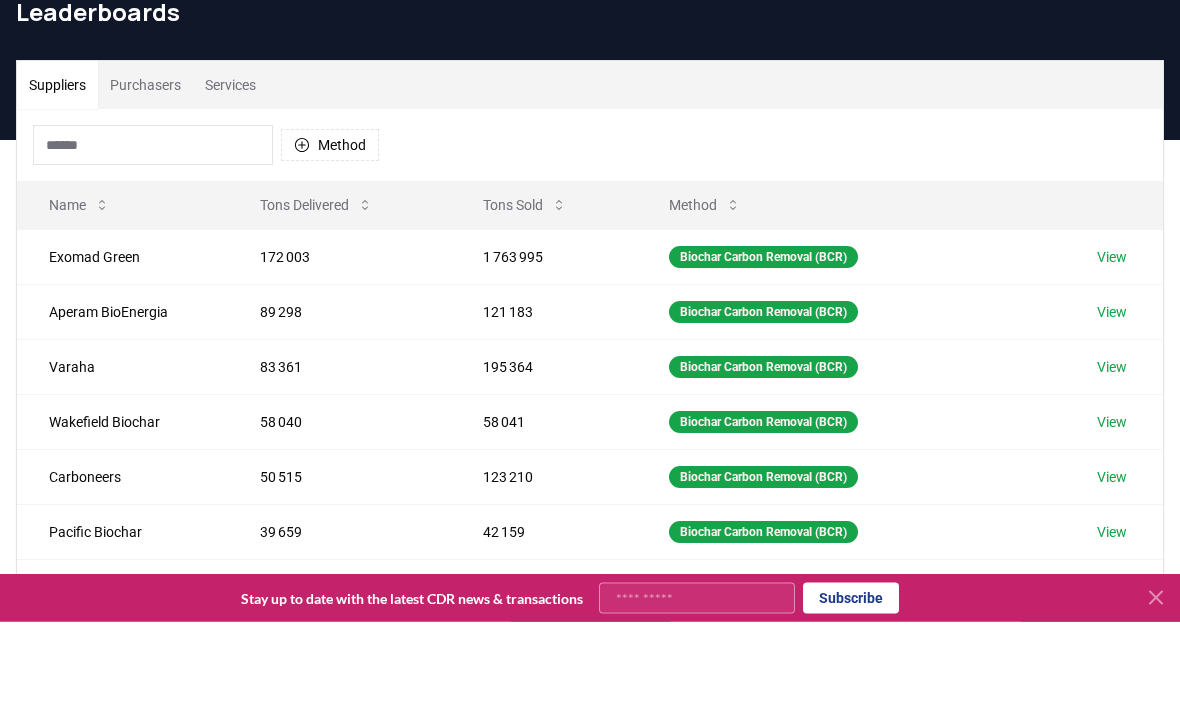 click on "Purchasers" at bounding box center [145, 177] 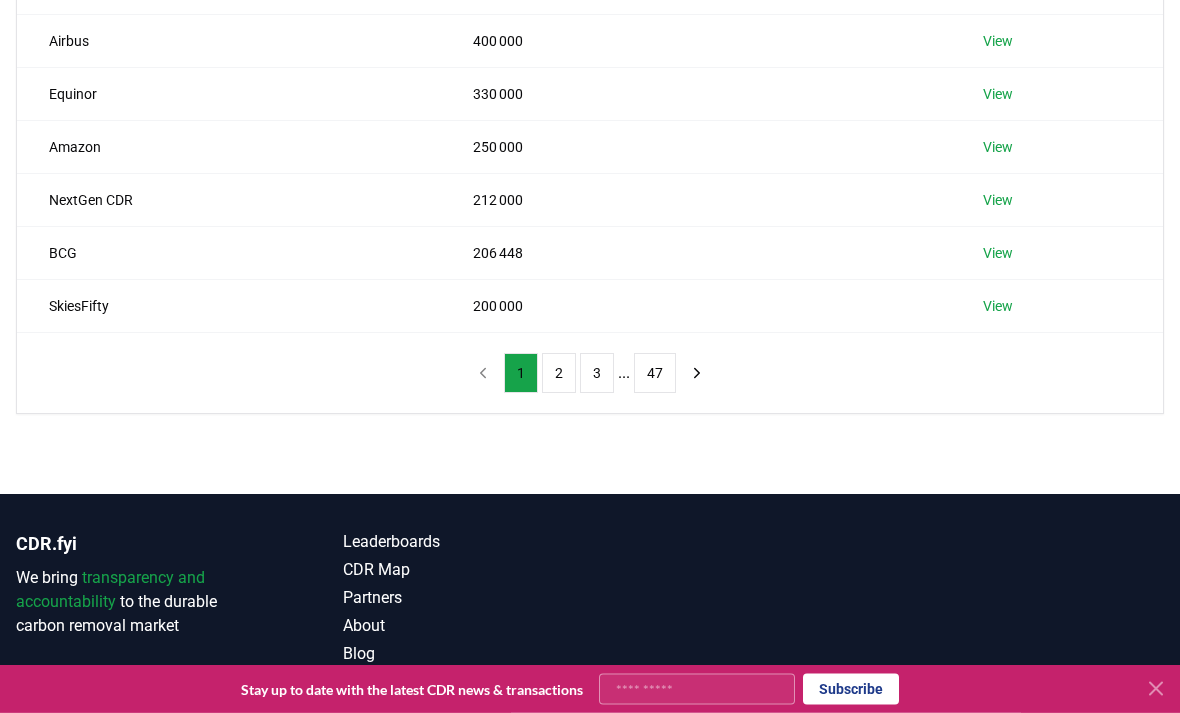 scroll, scrollTop: 528, scrollLeft: 0, axis: vertical 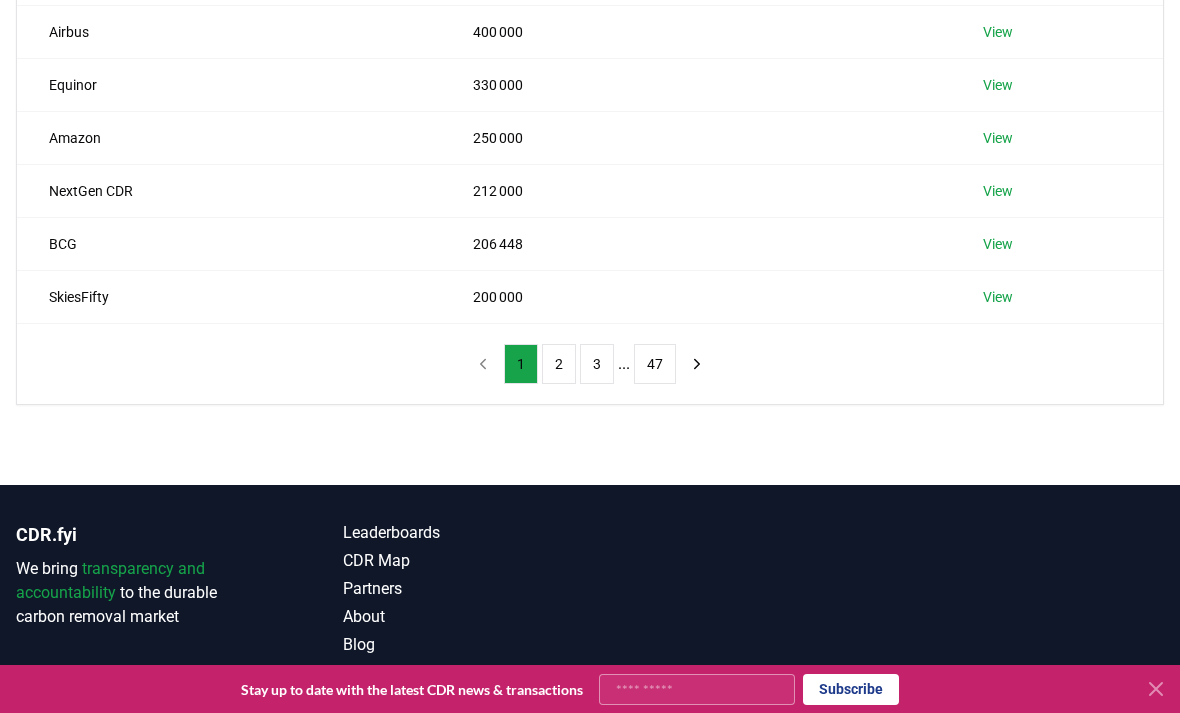 click on "2" at bounding box center (559, 364) 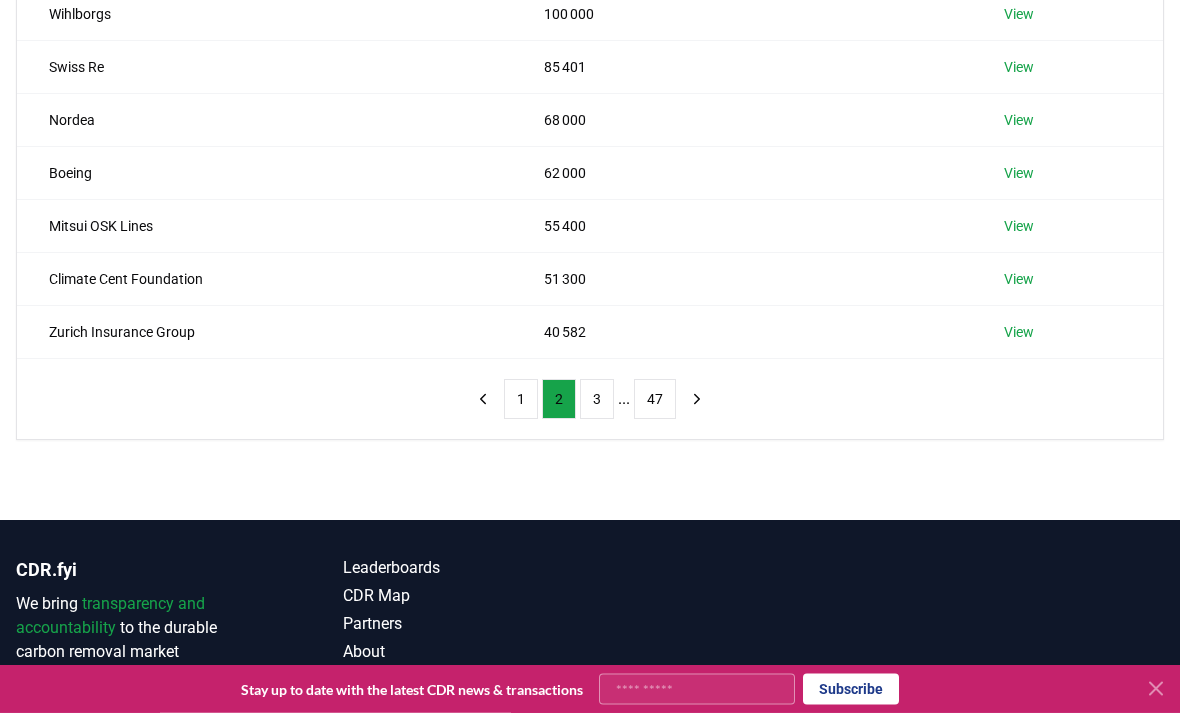 scroll, scrollTop: 528, scrollLeft: 0, axis: vertical 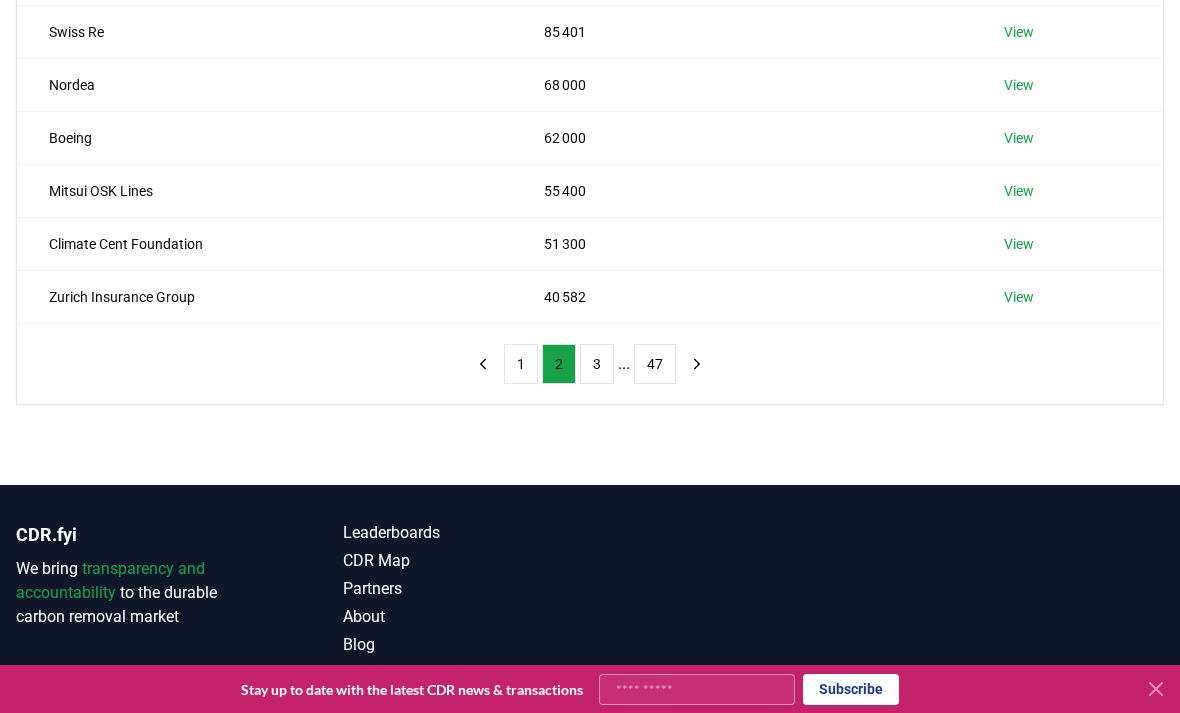 click on "3" at bounding box center (597, 364) 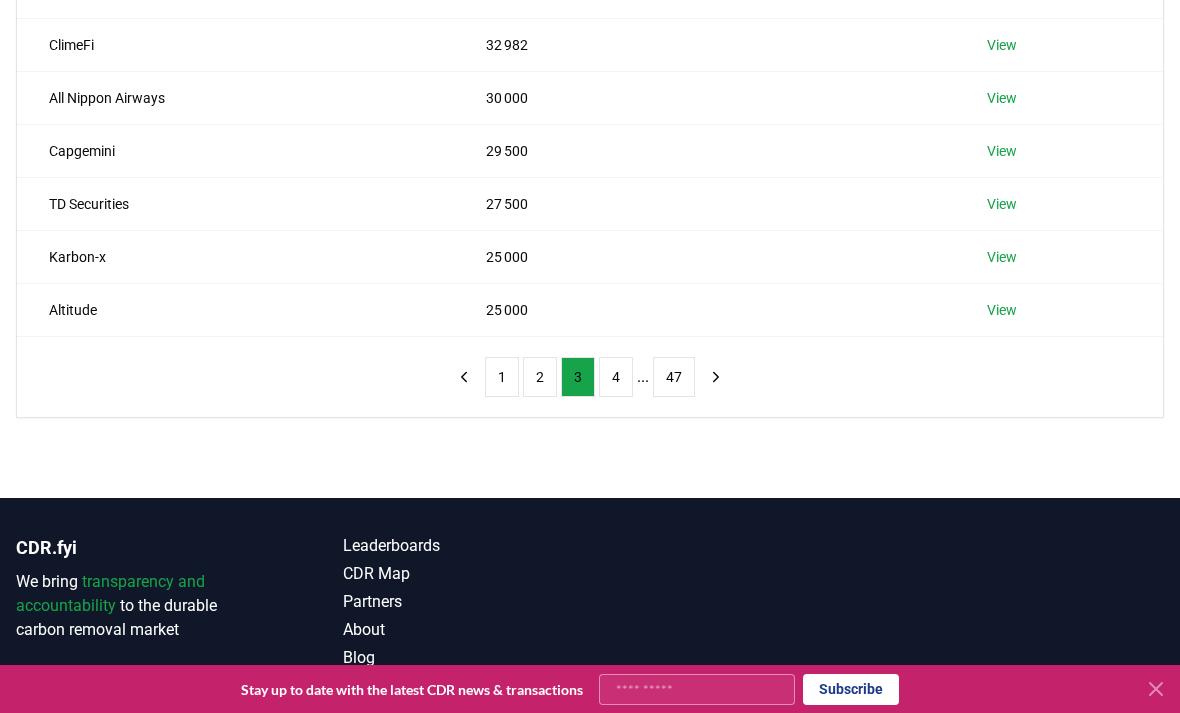 scroll, scrollTop: 528, scrollLeft: 0, axis: vertical 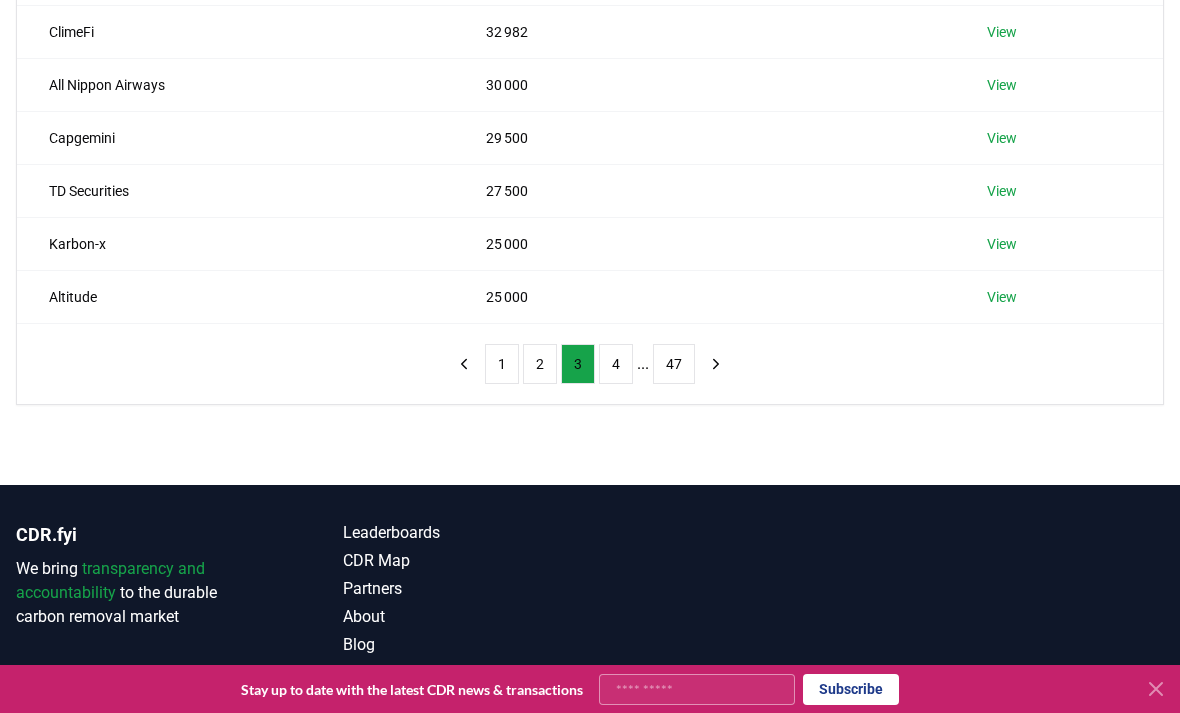 click on "4" at bounding box center [616, 364] 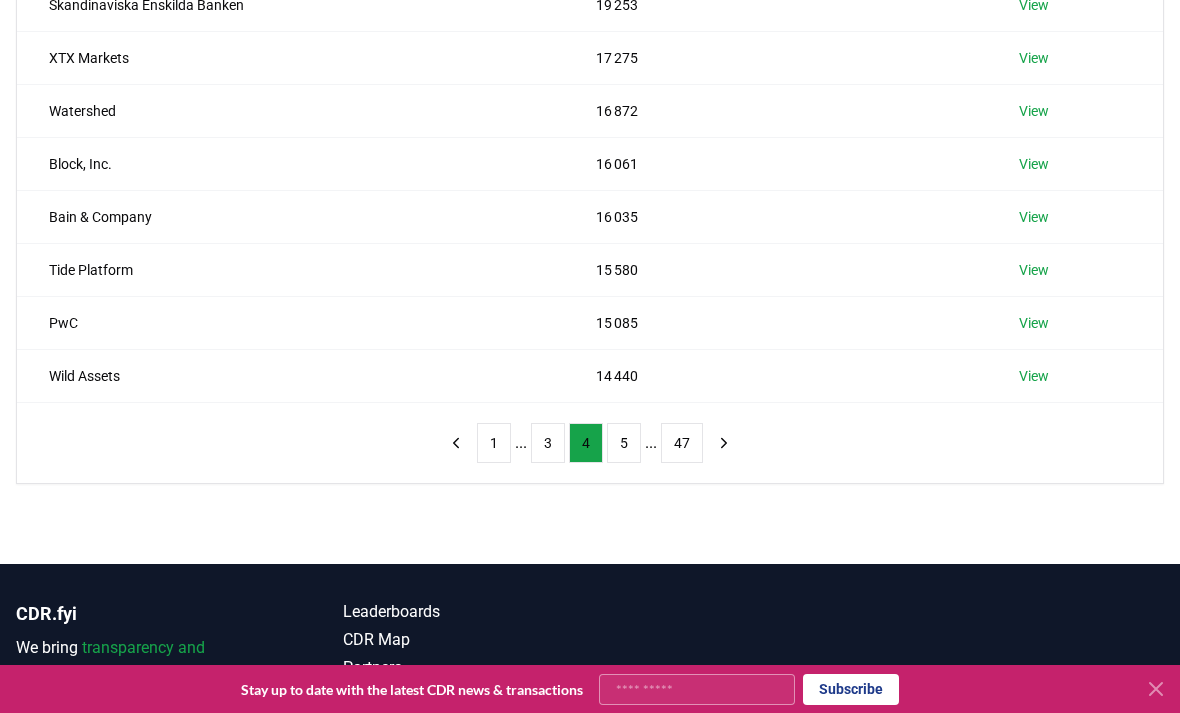 scroll, scrollTop: 528, scrollLeft: 0, axis: vertical 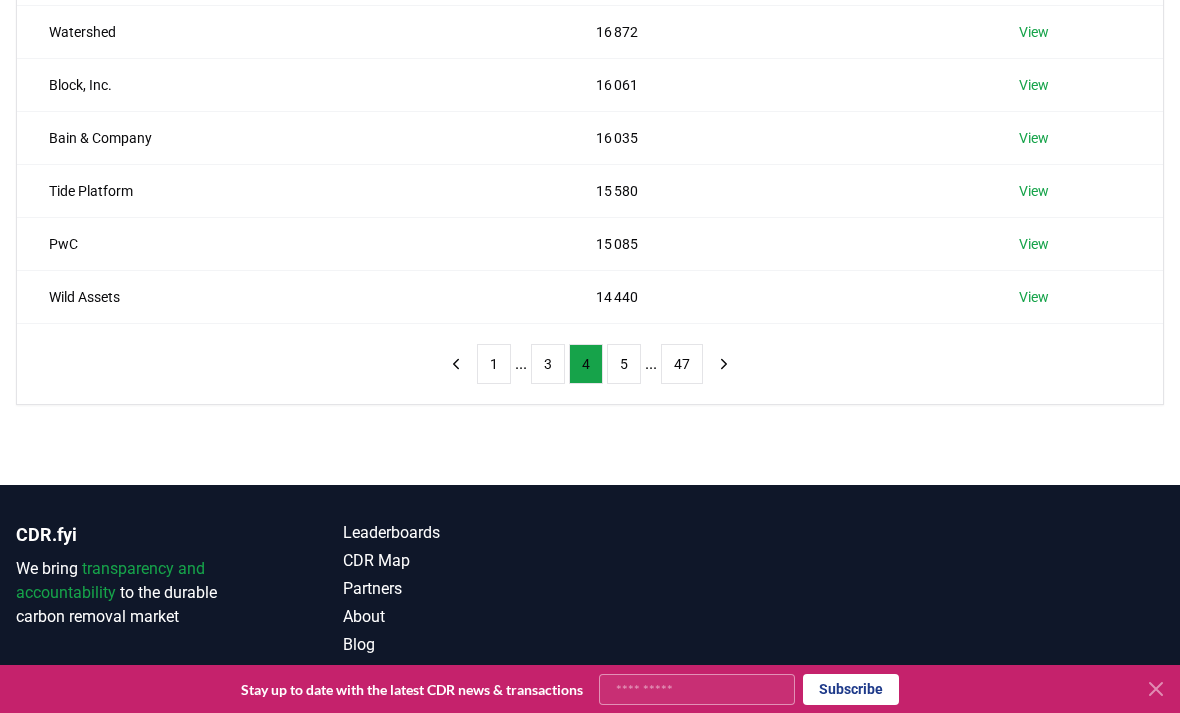 click on "5" at bounding box center [624, 364] 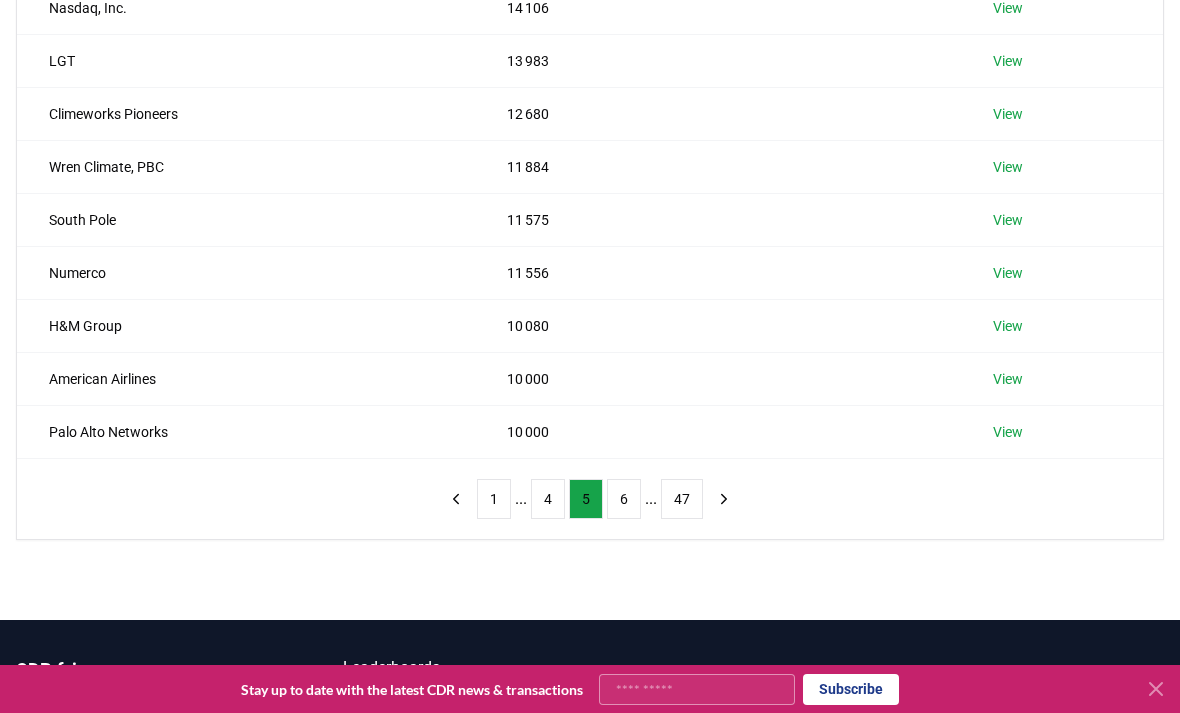 scroll, scrollTop: 392, scrollLeft: 0, axis: vertical 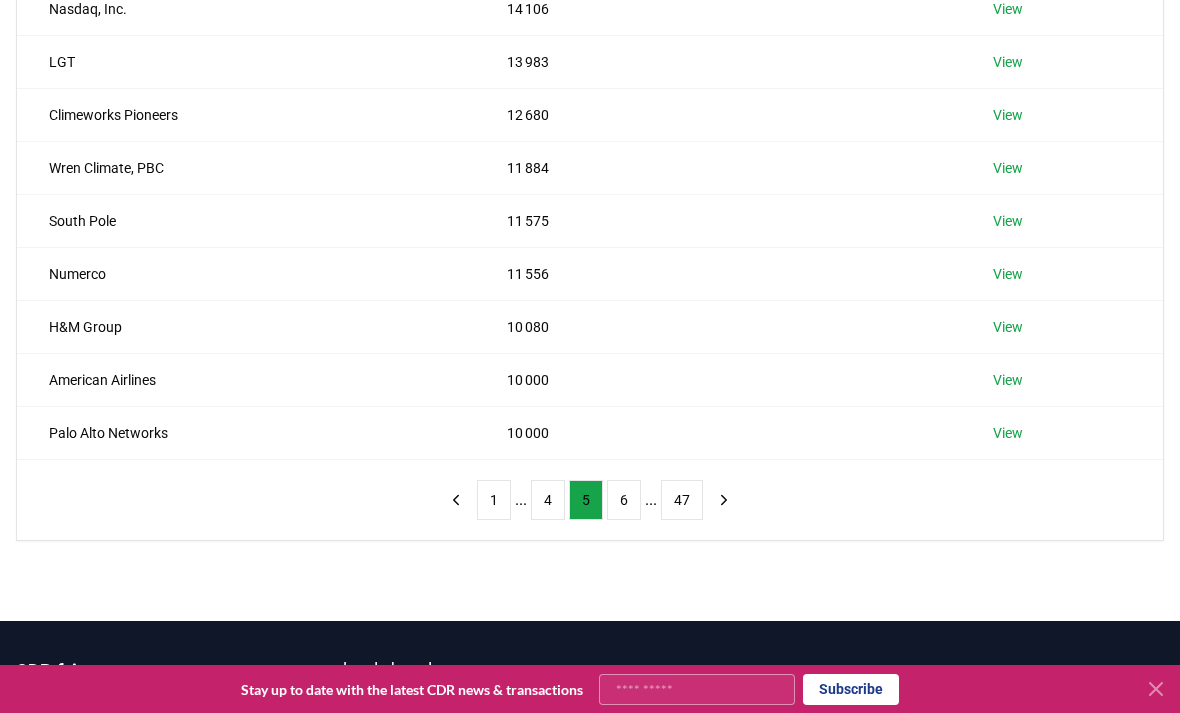 click on "View" at bounding box center (1008, 221) 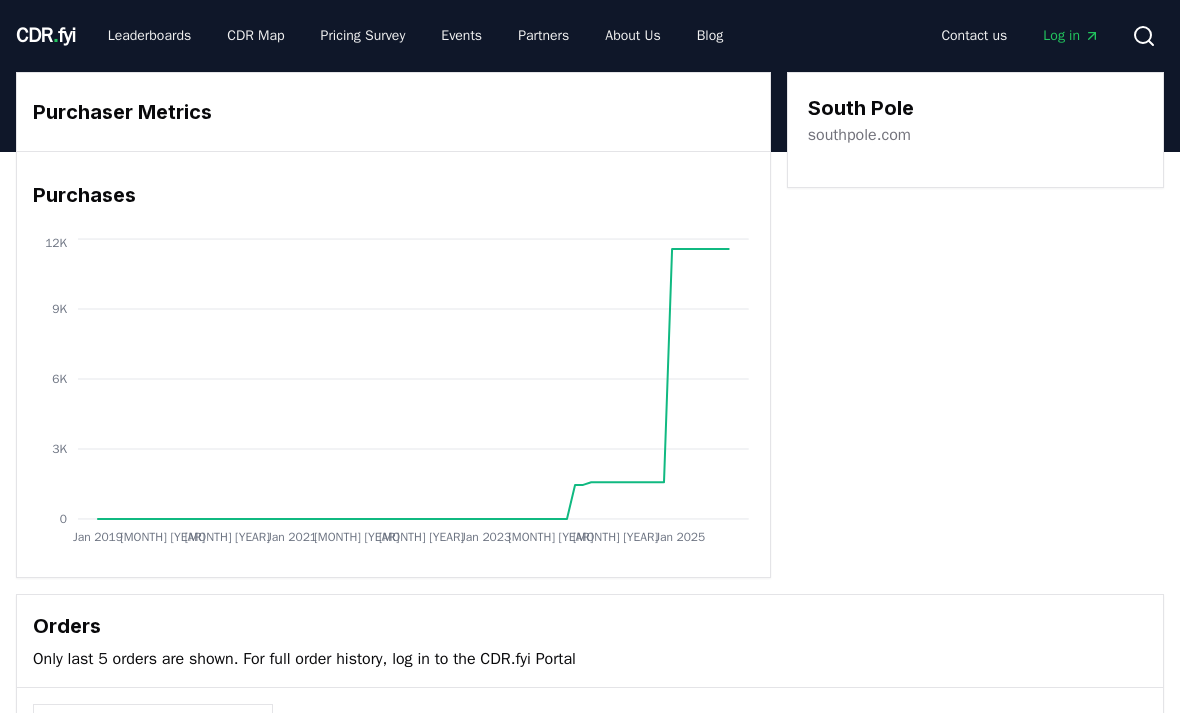 scroll, scrollTop: 0, scrollLeft: 0, axis: both 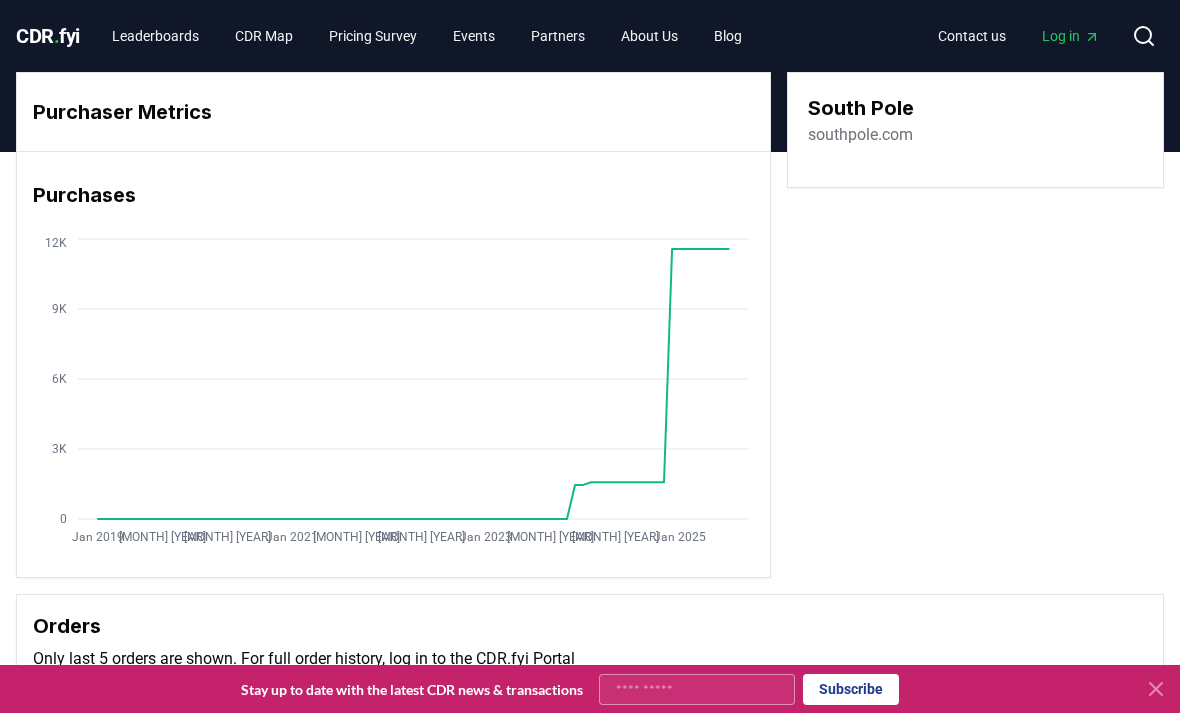 click on "southpole.com" at bounding box center [860, 135] 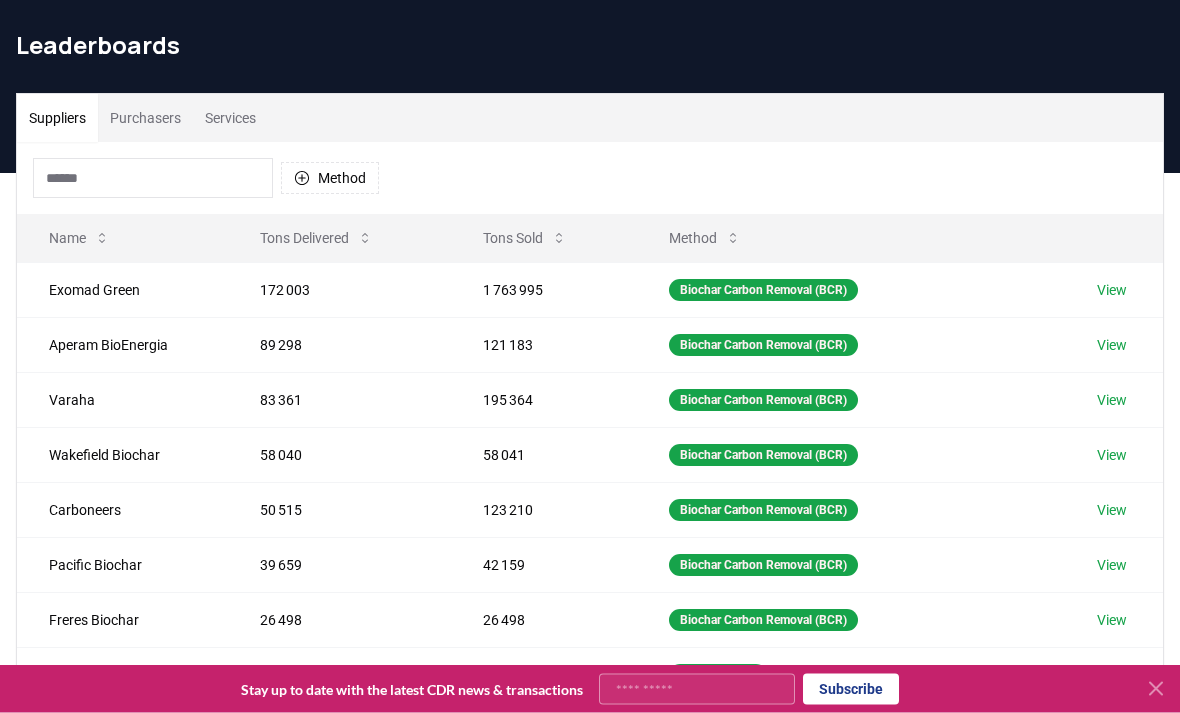 scroll, scrollTop: 77, scrollLeft: 0, axis: vertical 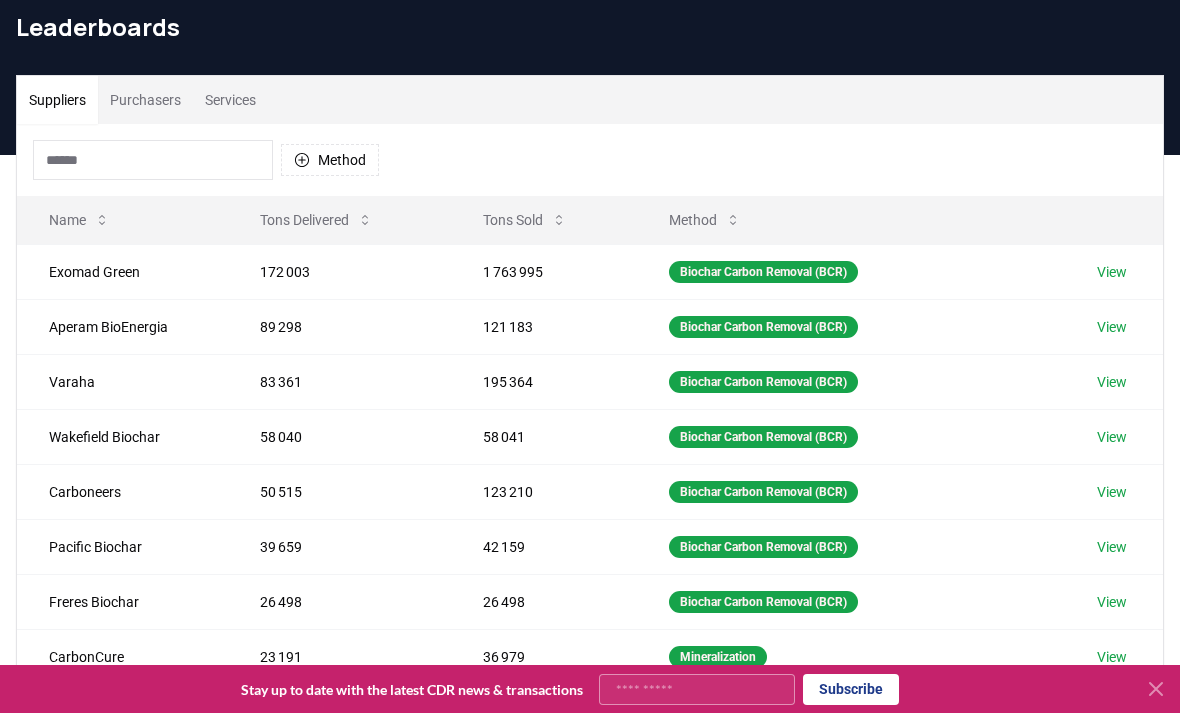 click on "Purchasers" at bounding box center (145, 100) 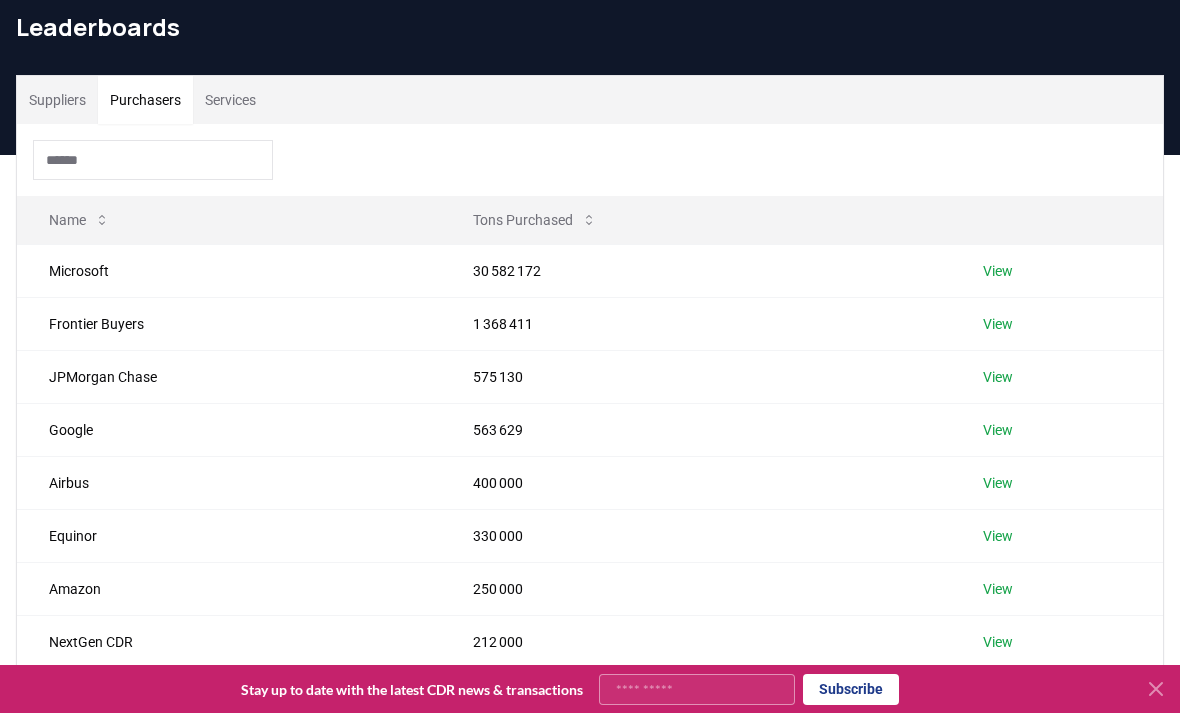 click on "Purchasers" at bounding box center [145, 100] 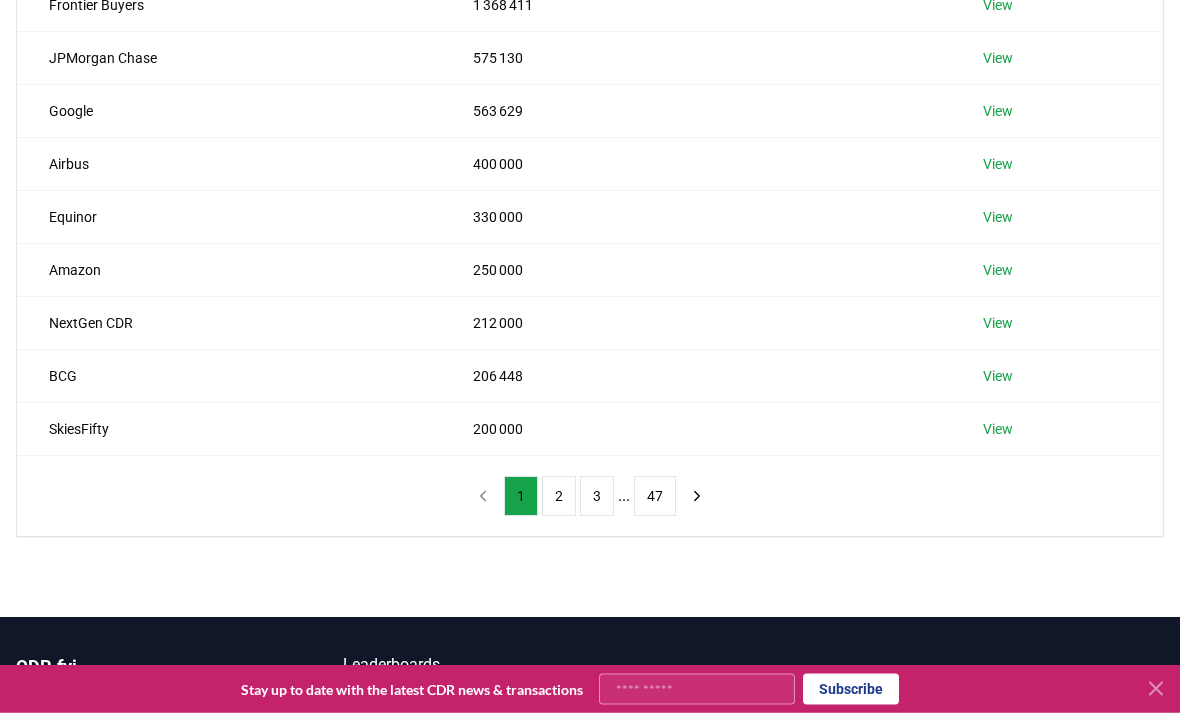 scroll, scrollTop: 399, scrollLeft: 0, axis: vertical 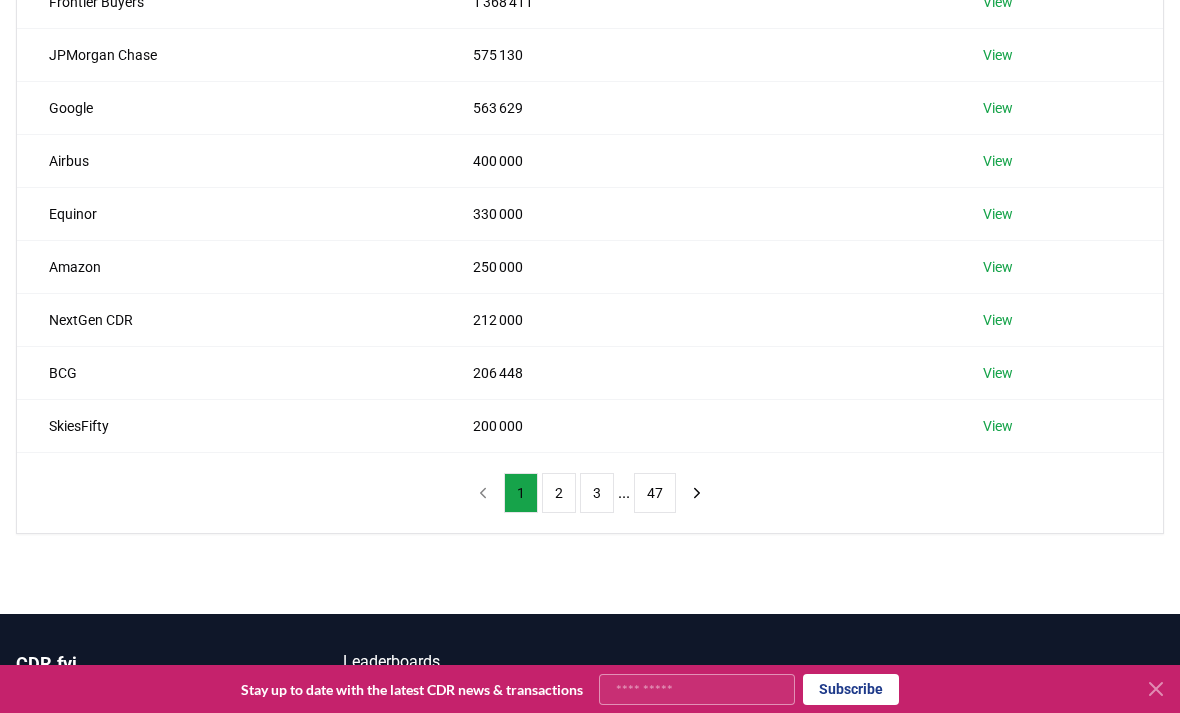 click on "3" at bounding box center [597, 493] 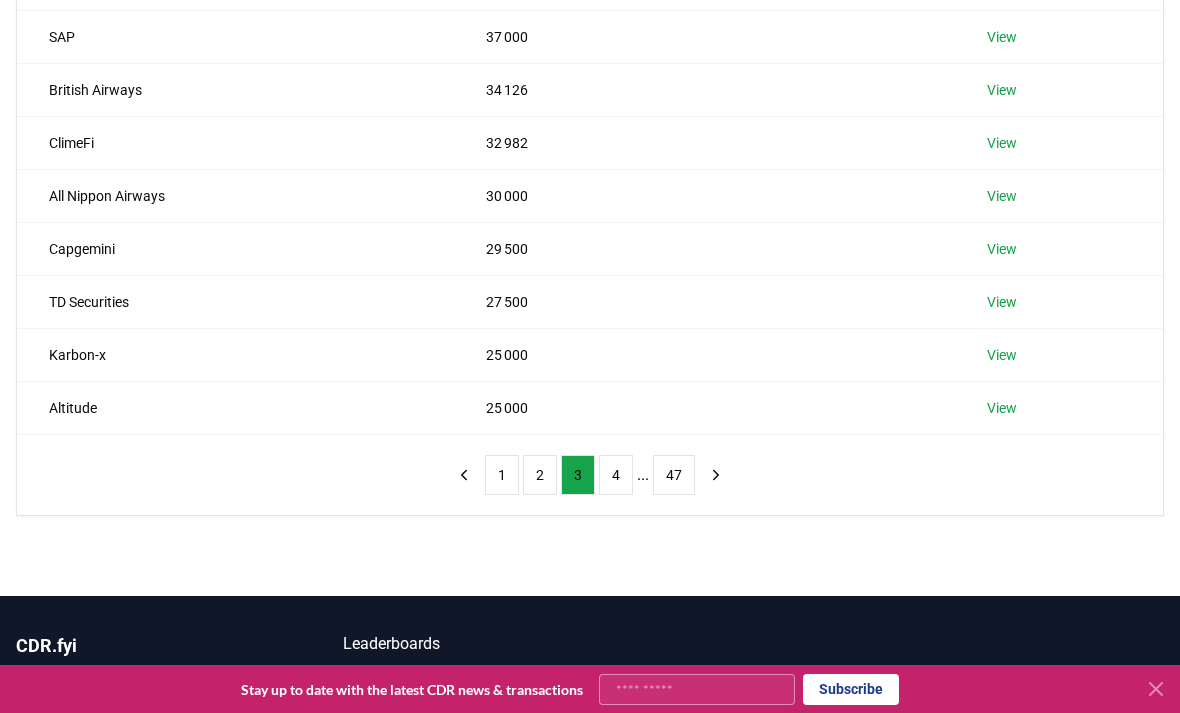 scroll, scrollTop: 423, scrollLeft: 0, axis: vertical 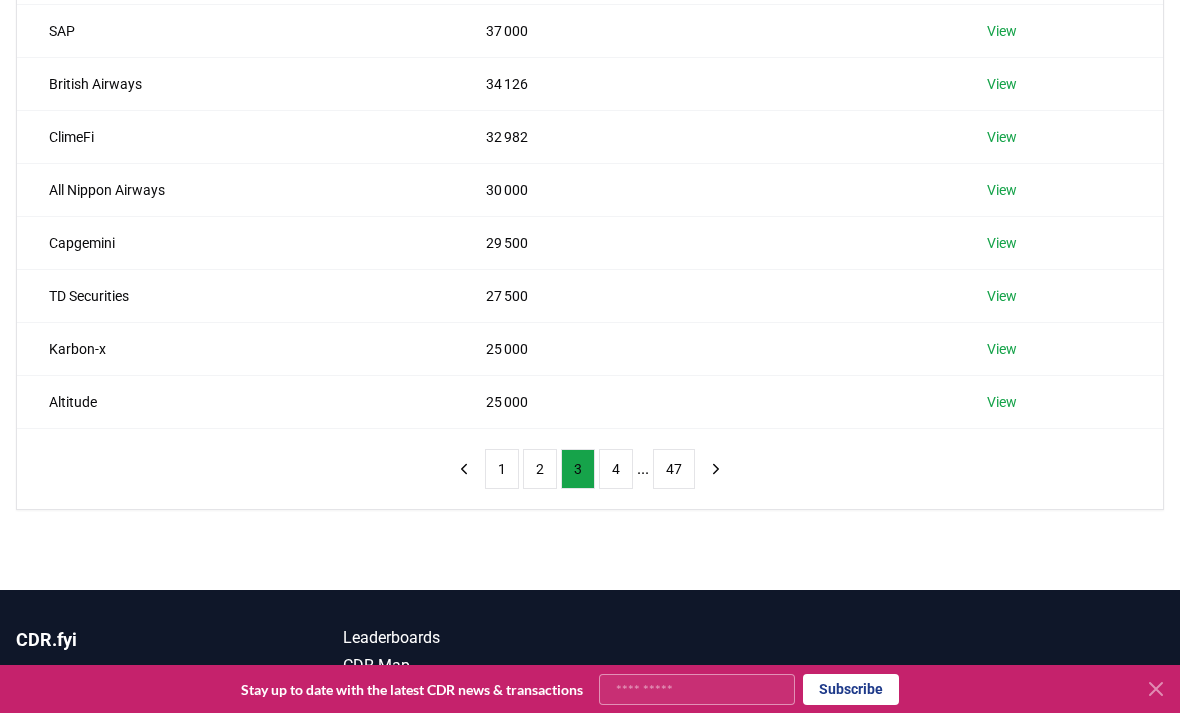 click on "4" at bounding box center [616, 469] 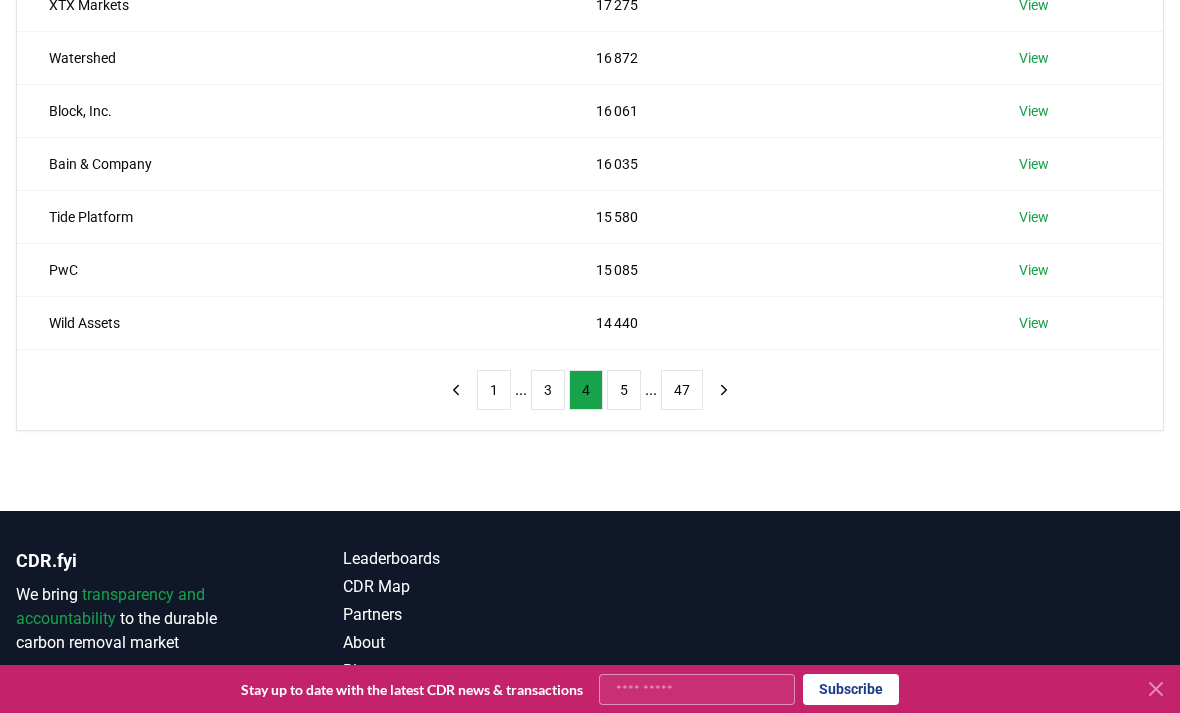 scroll, scrollTop: 504, scrollLeft: 0, axis: vertical 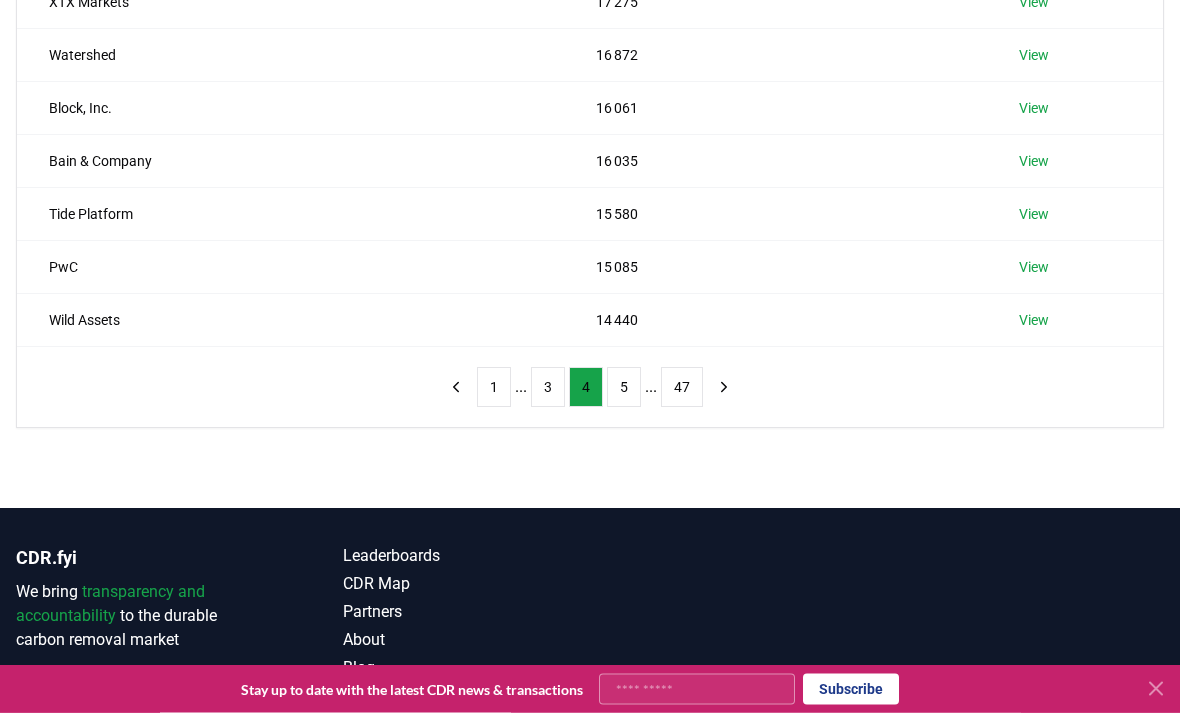 click on "5" at bounding box center (624, 388) 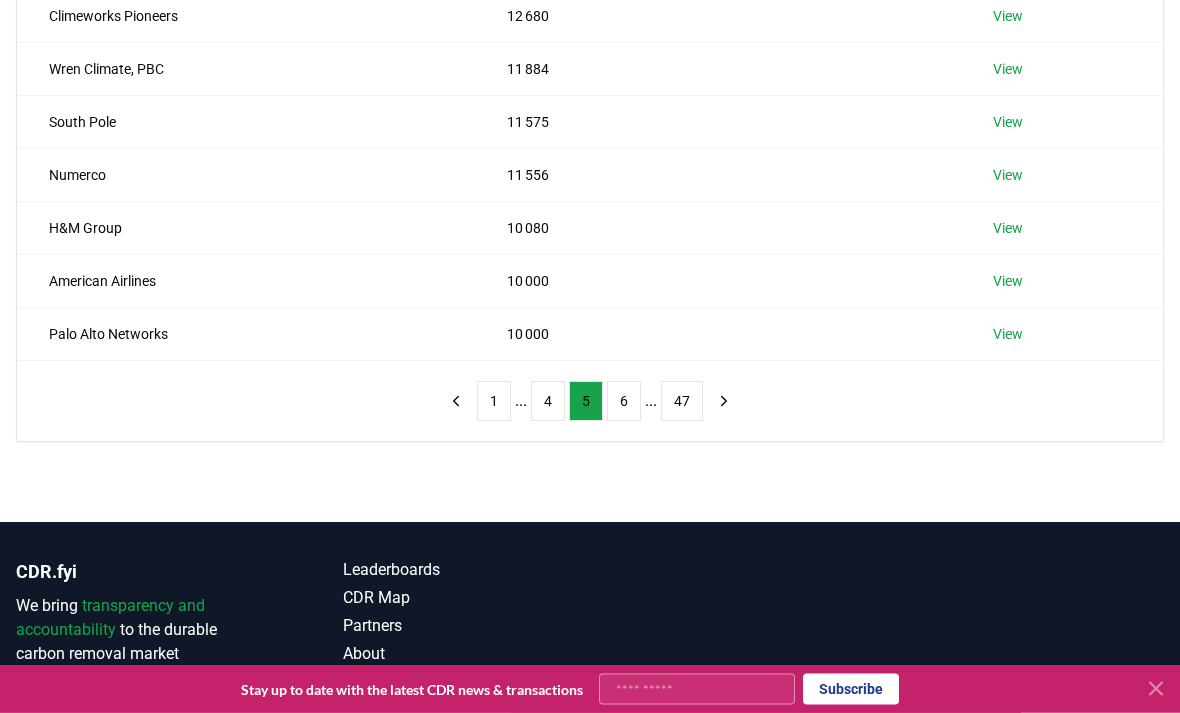 scroll, scrollTop: 528, scrollLeft: 0, axis: vertical 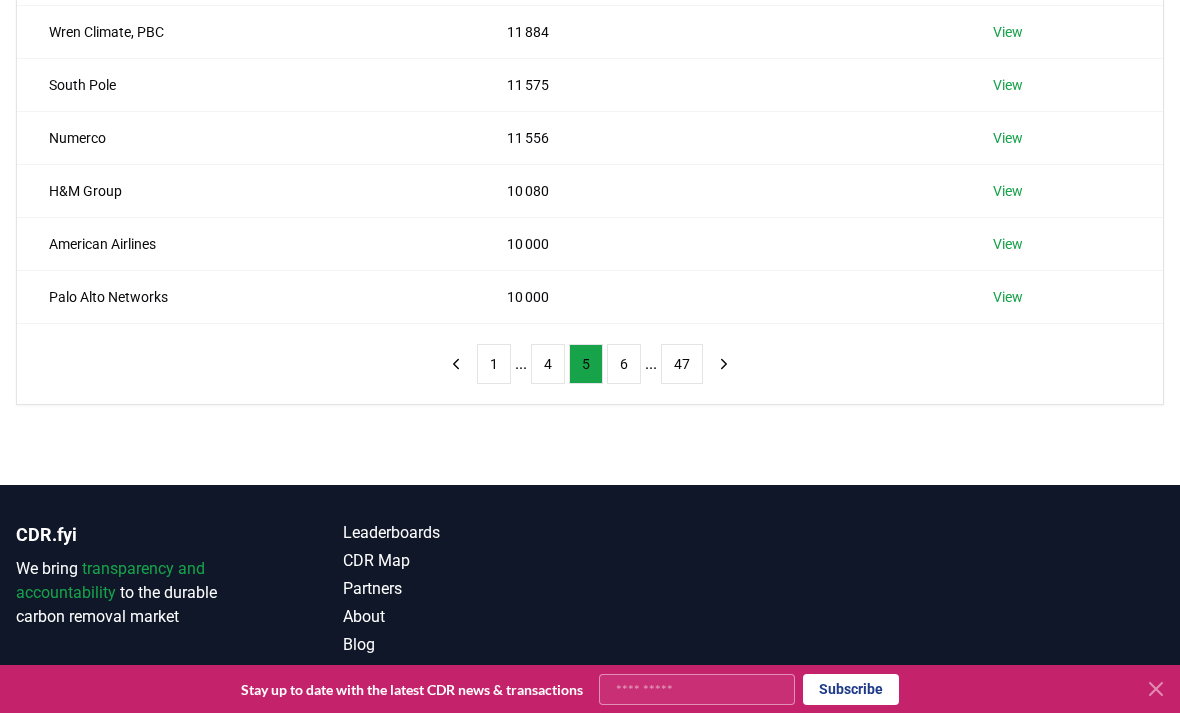 click on "6" at bounding box center (624, 364) 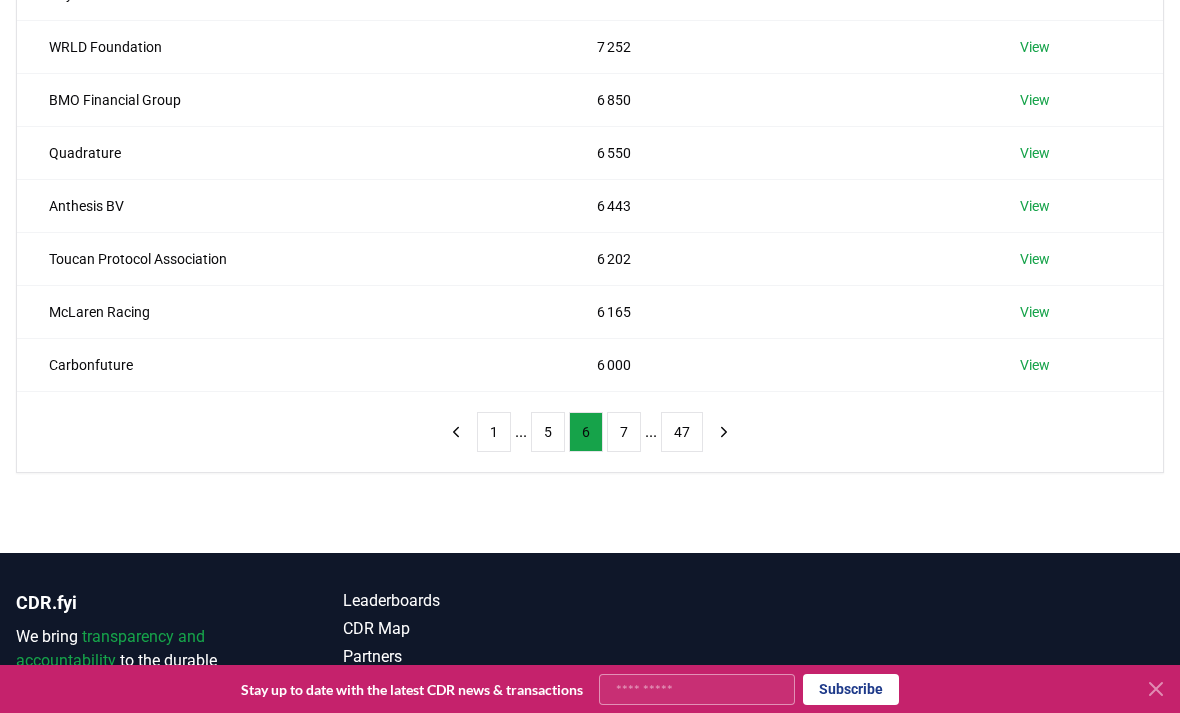 scroll, scrollTop: 467, scrollLeft: 0, axis: vertical 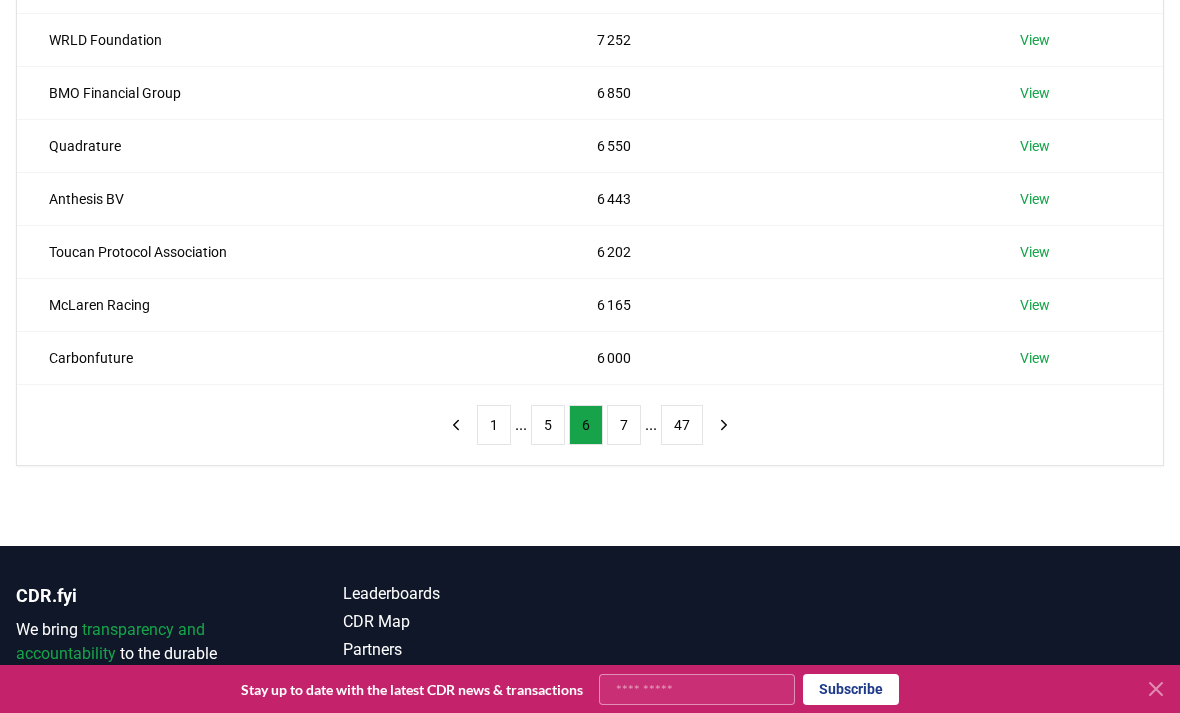 click at bounding box center [724, 425] 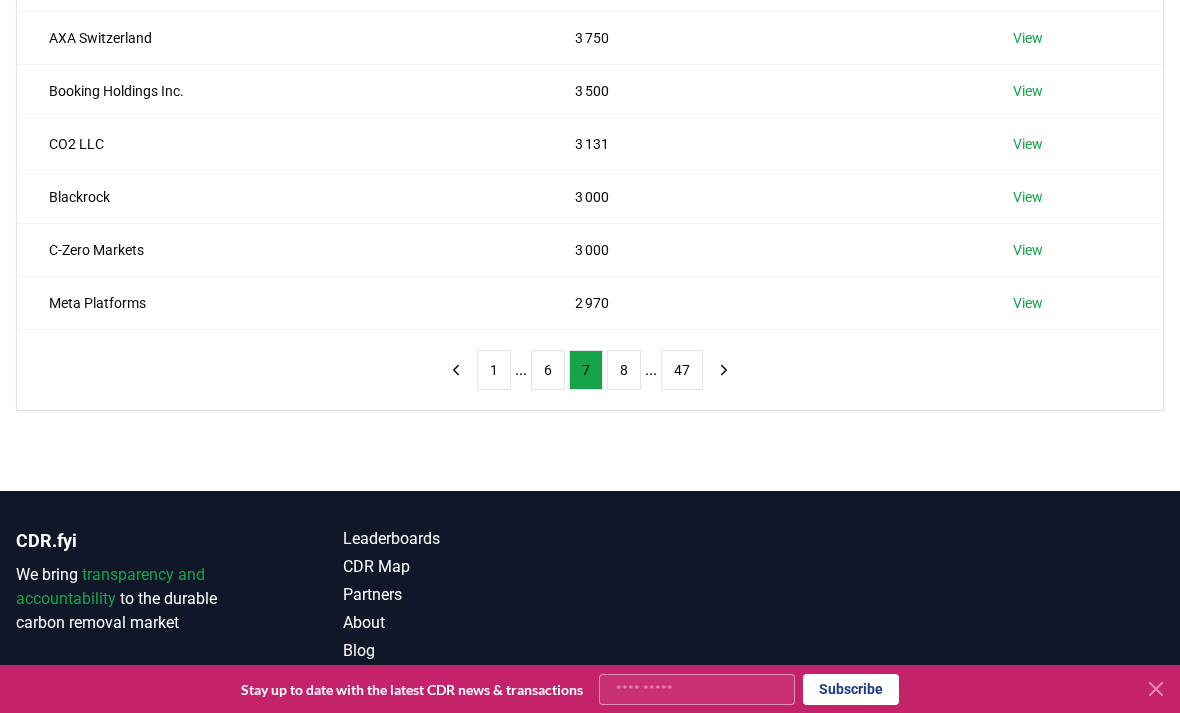 scroll, scrollTop: 528, scrollLeft: 0, axis: vertical 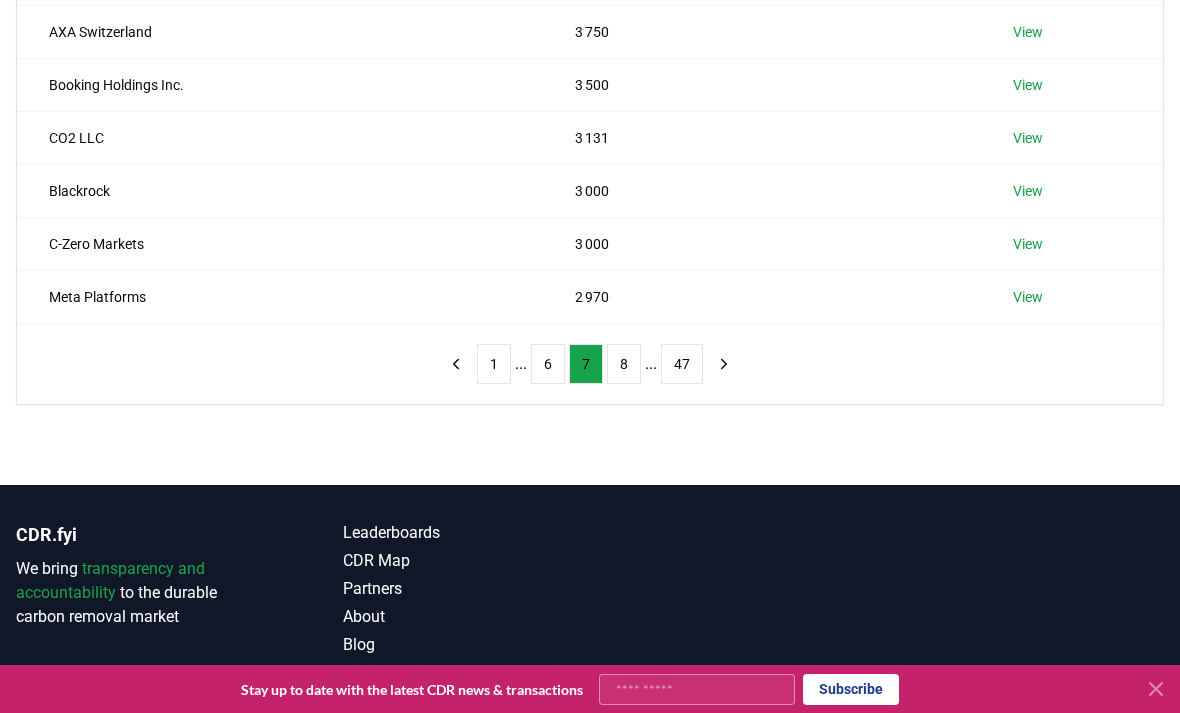 click on "8" at bounding box center [624, 364] 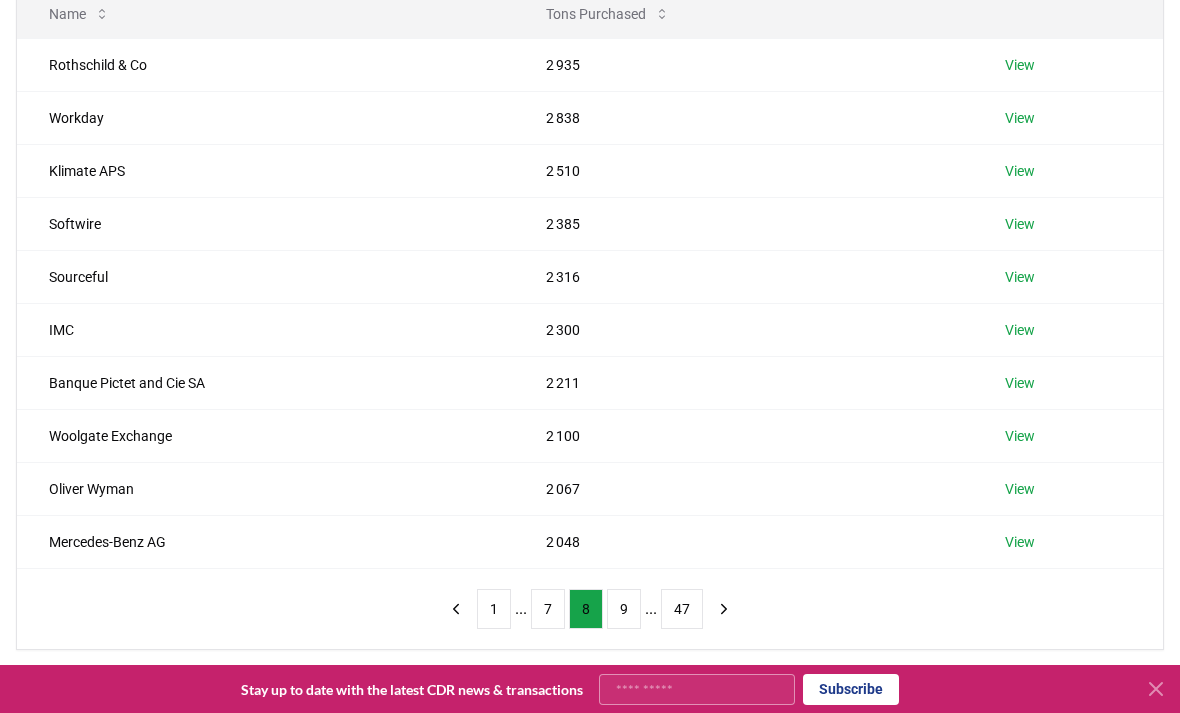 scroll, scrollTop: 280, scrollLeft: 0, axis: vertical 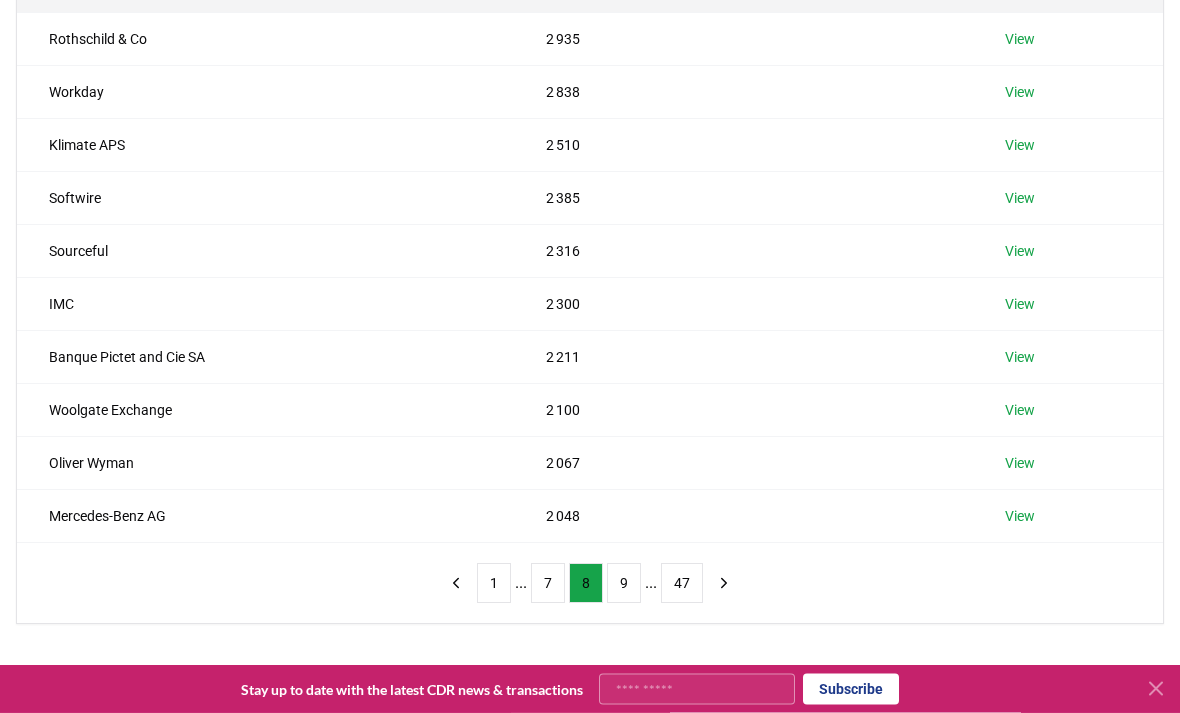click on "9" at bounding box center [624, 584] 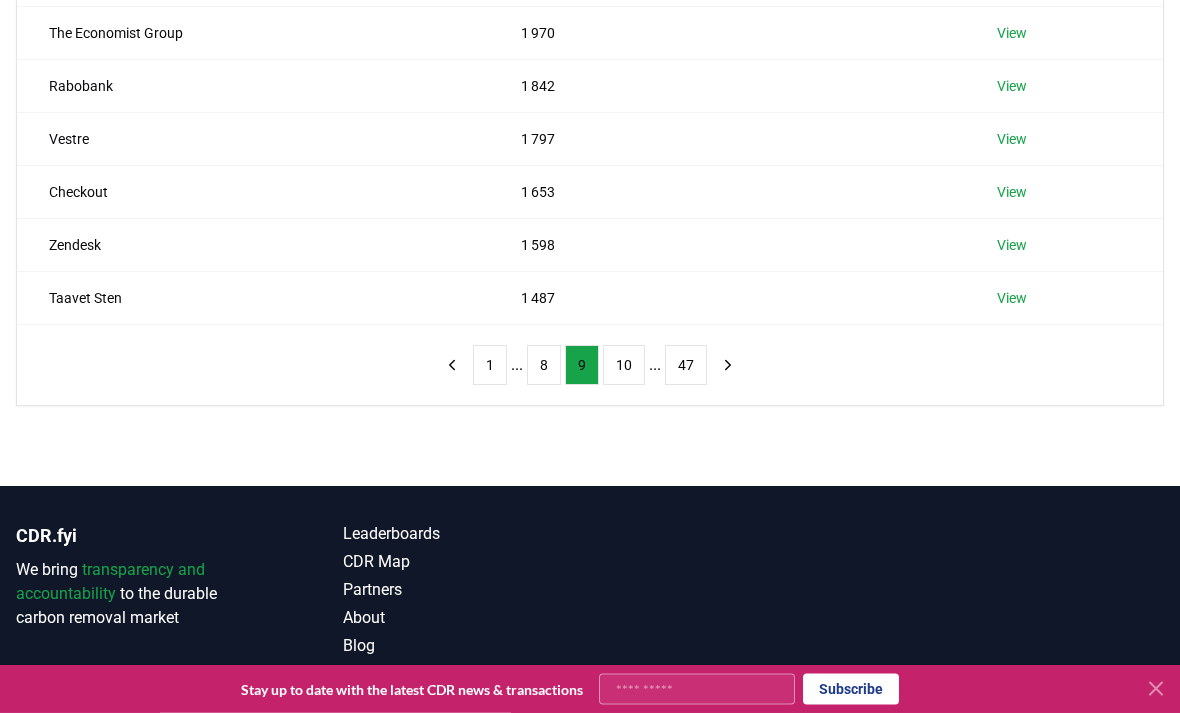 scroll, scrollTop: 528, scrollLeft: 0, axis: vertical 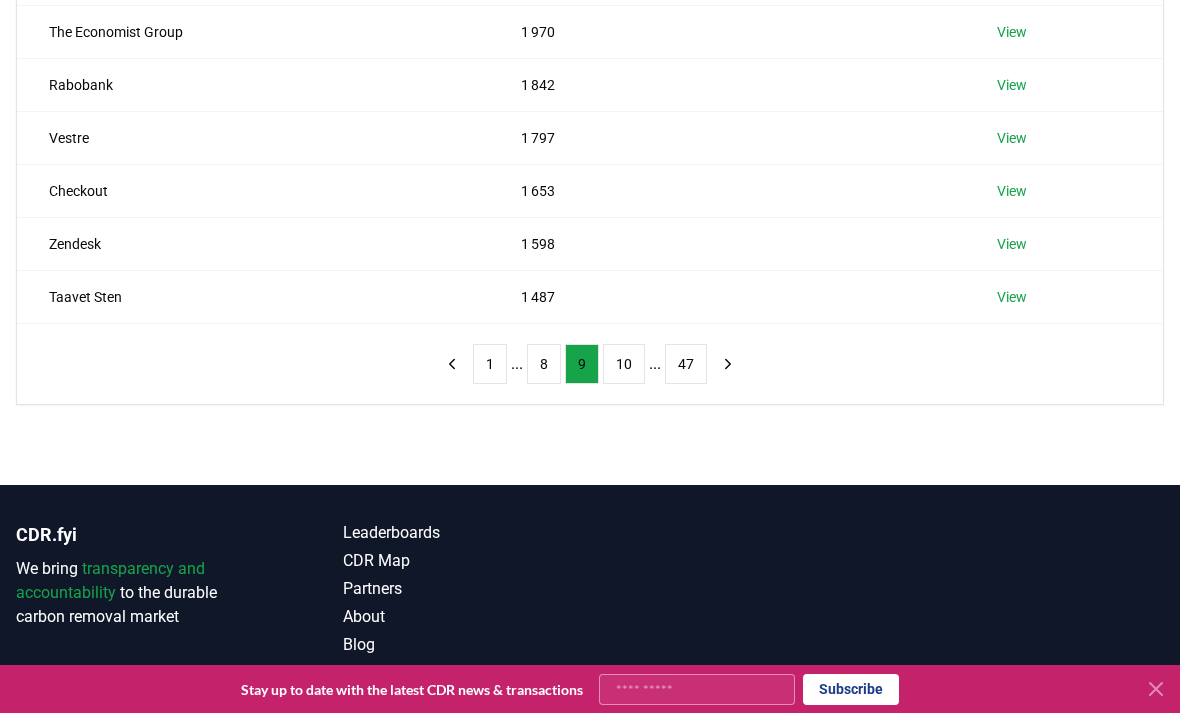 click on "10" at bounding box center (624, 364) 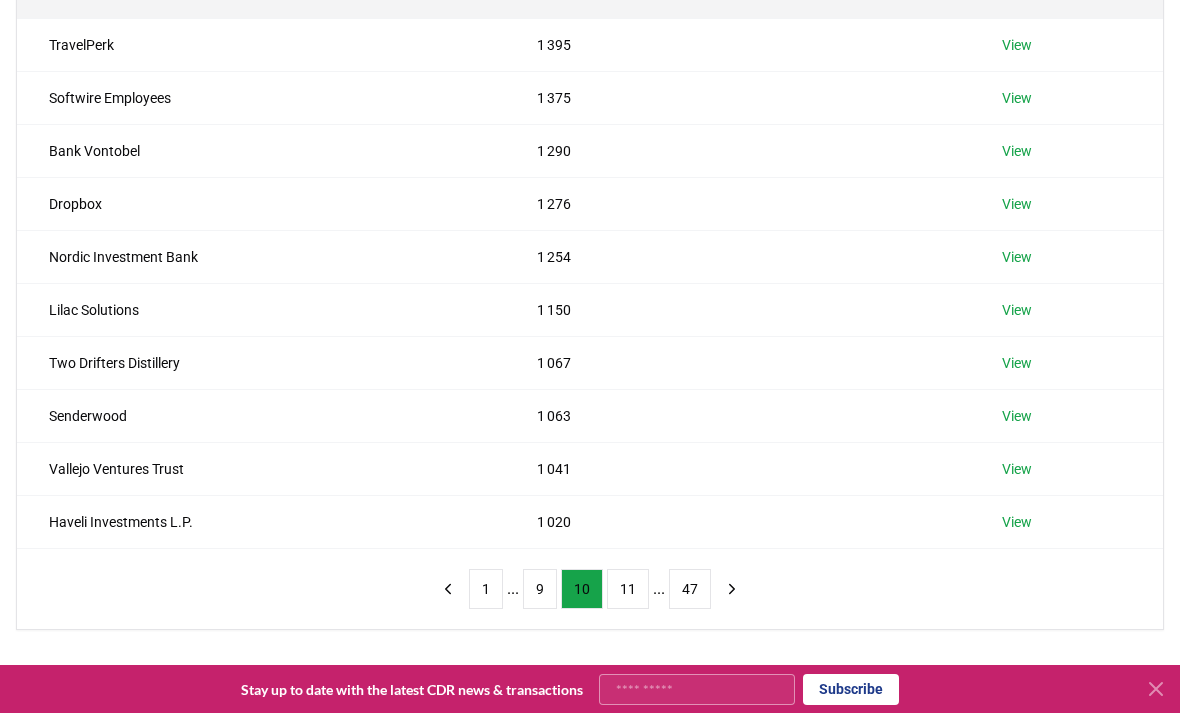 scroll, scrollTop: 299, scrollLeft: 0, axis: vertical 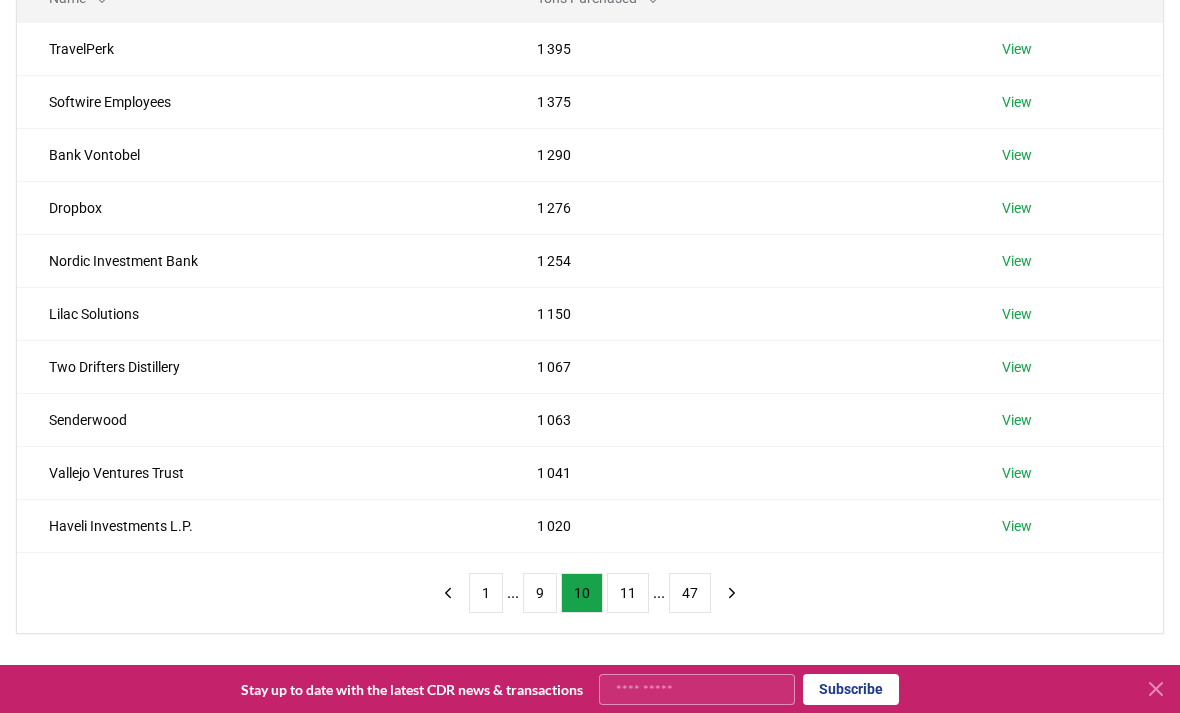 click on "11" at bounding box center (628, 593) 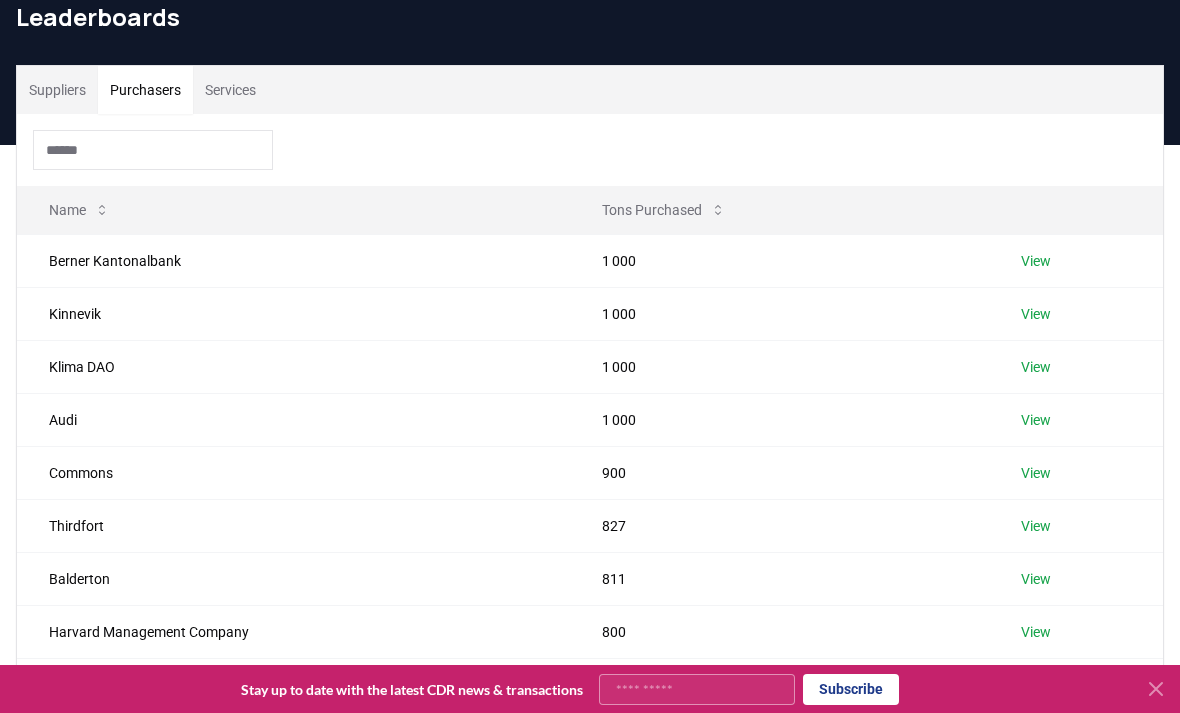 scroll, scrollTop: 0, scrollLeft: 0, axis: both 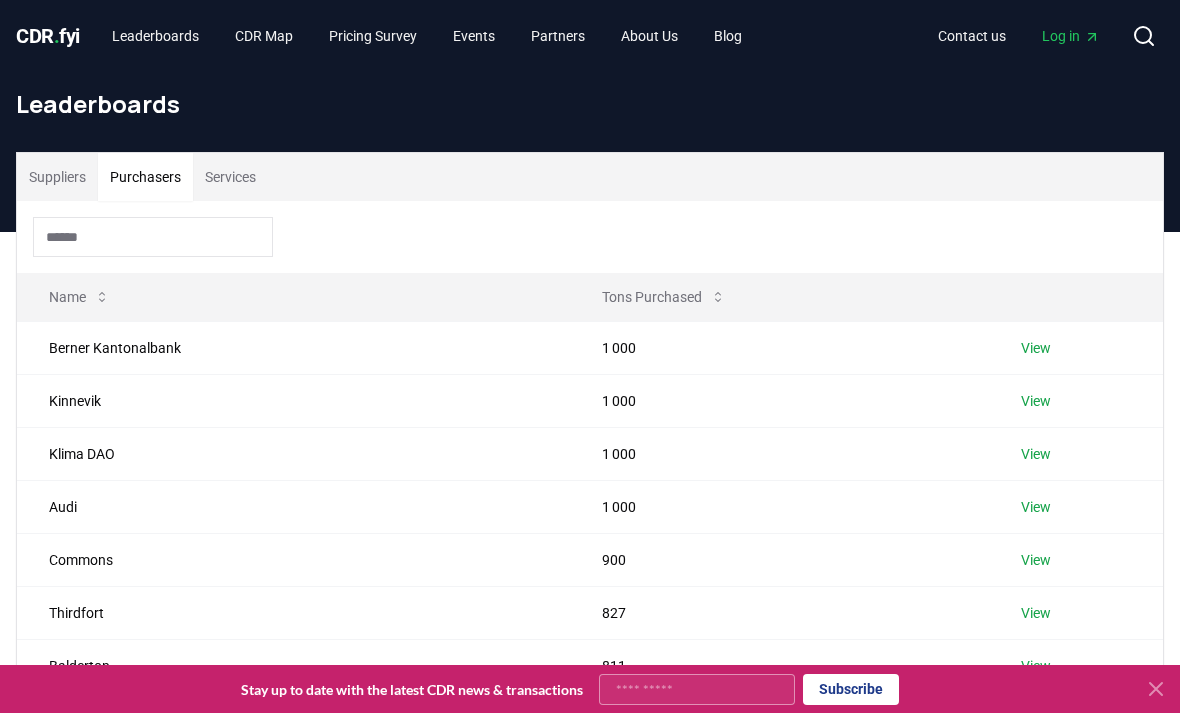 click on "Services" at bounding box center [230, 177] 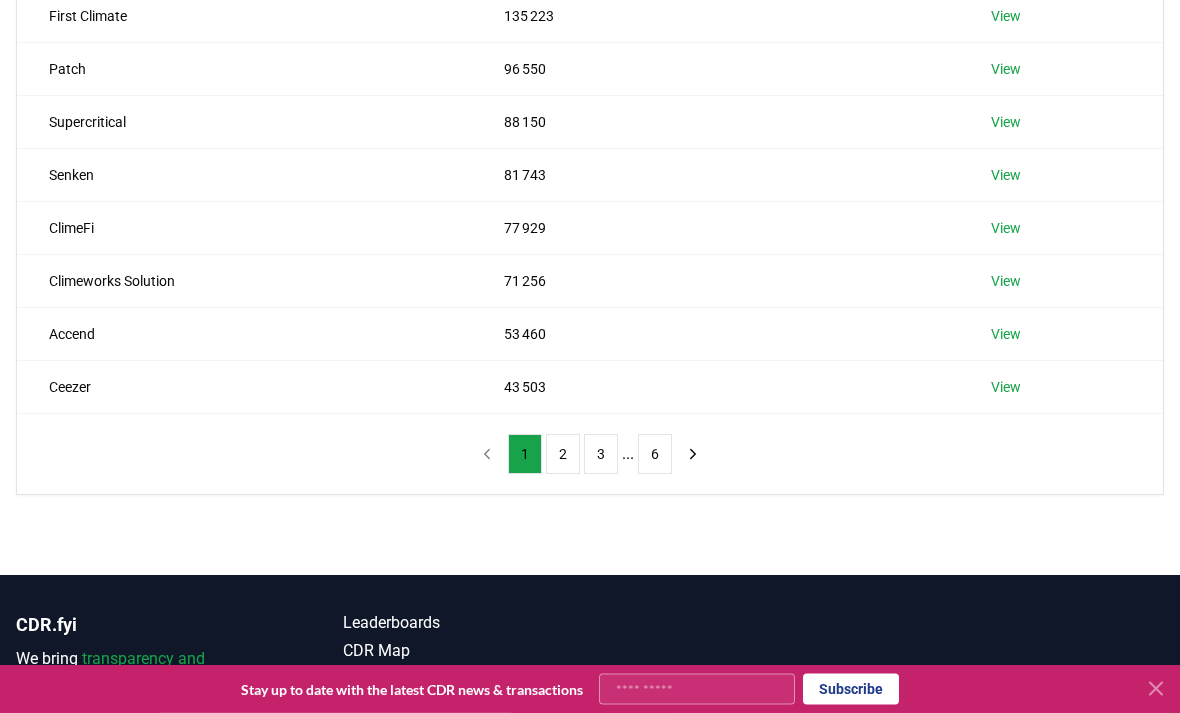 scroll, scrollTop: 438, scrollLeft: 0, axis: vertical 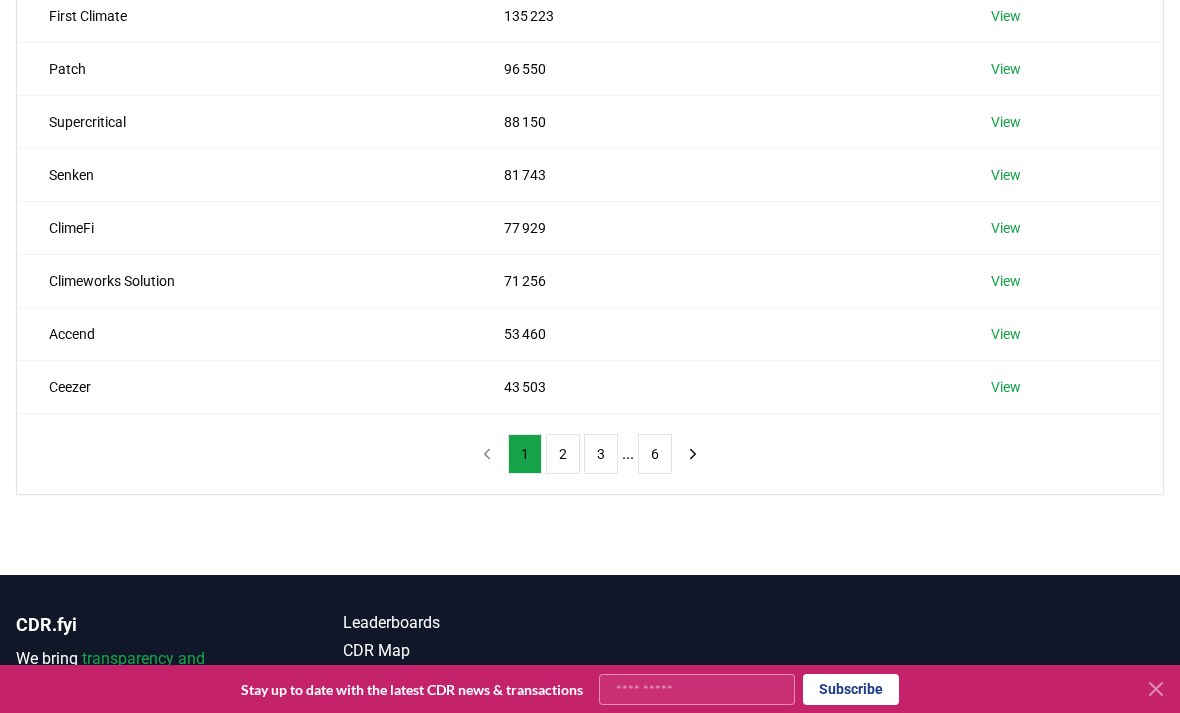 click on "2" at bounding box center (563, 454) 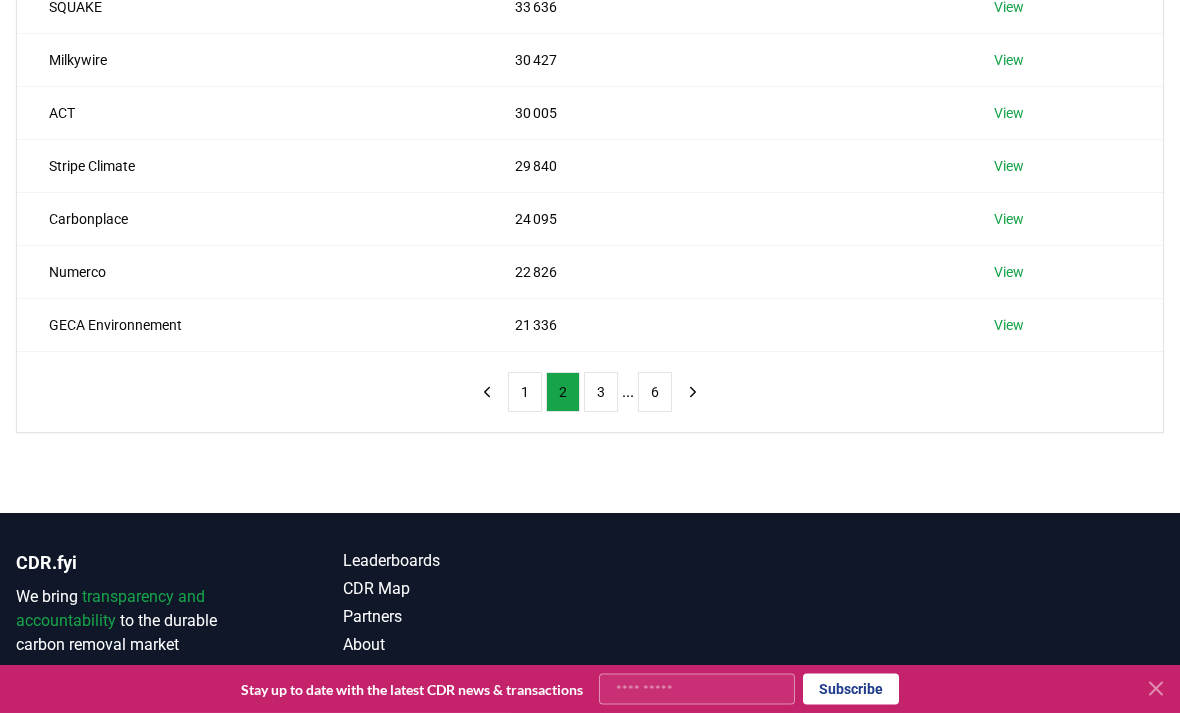 scroll, scrollTop: 503, scrollLeft: 0, axis: vertical 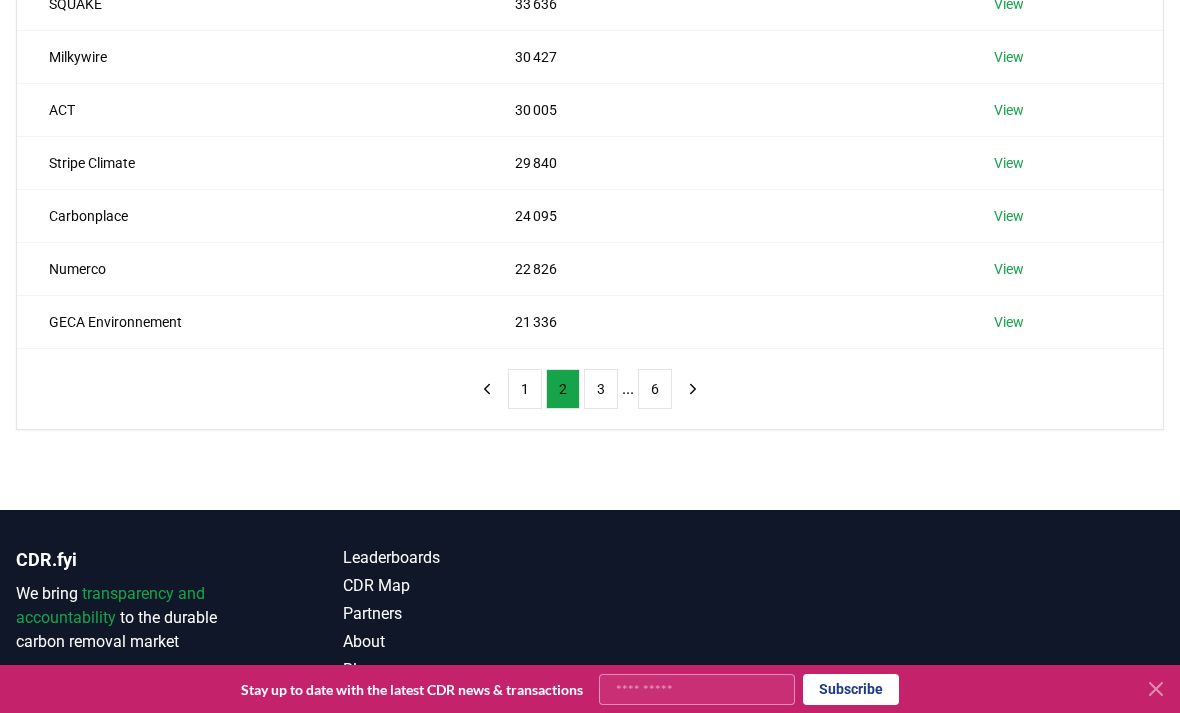click on "3" at bounding box center [601, 389] 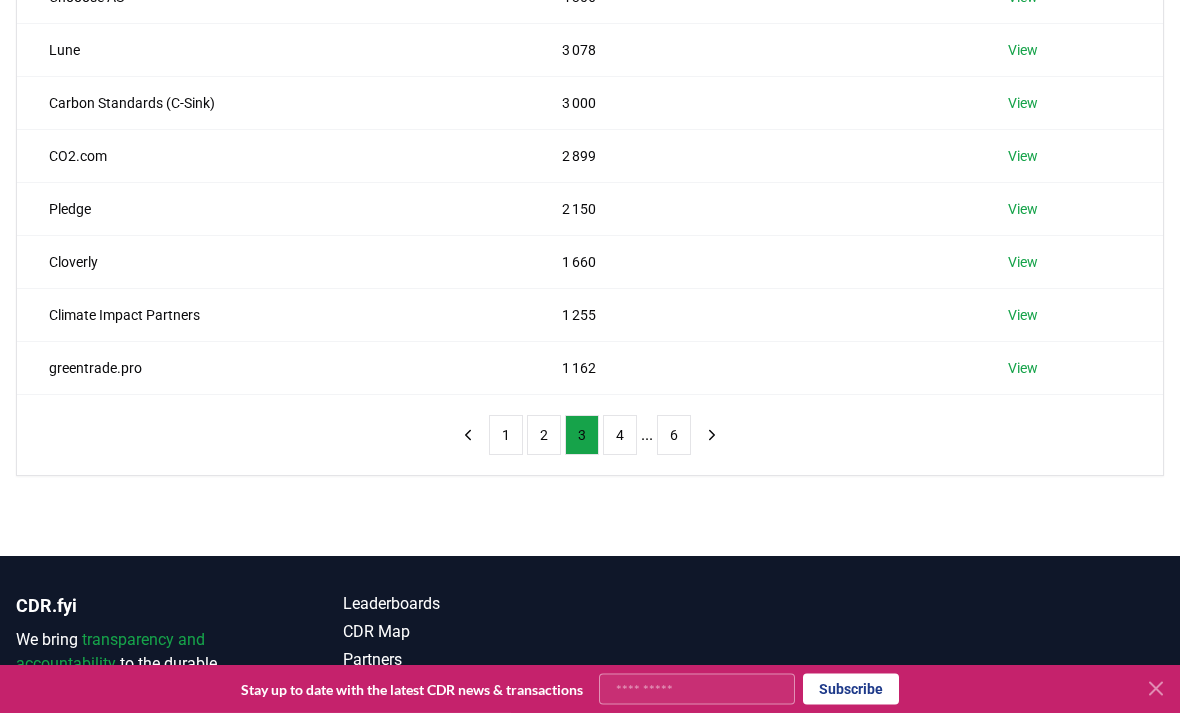 scroll, scrollTop: 457, scrollLeft: 0, axis: vertical 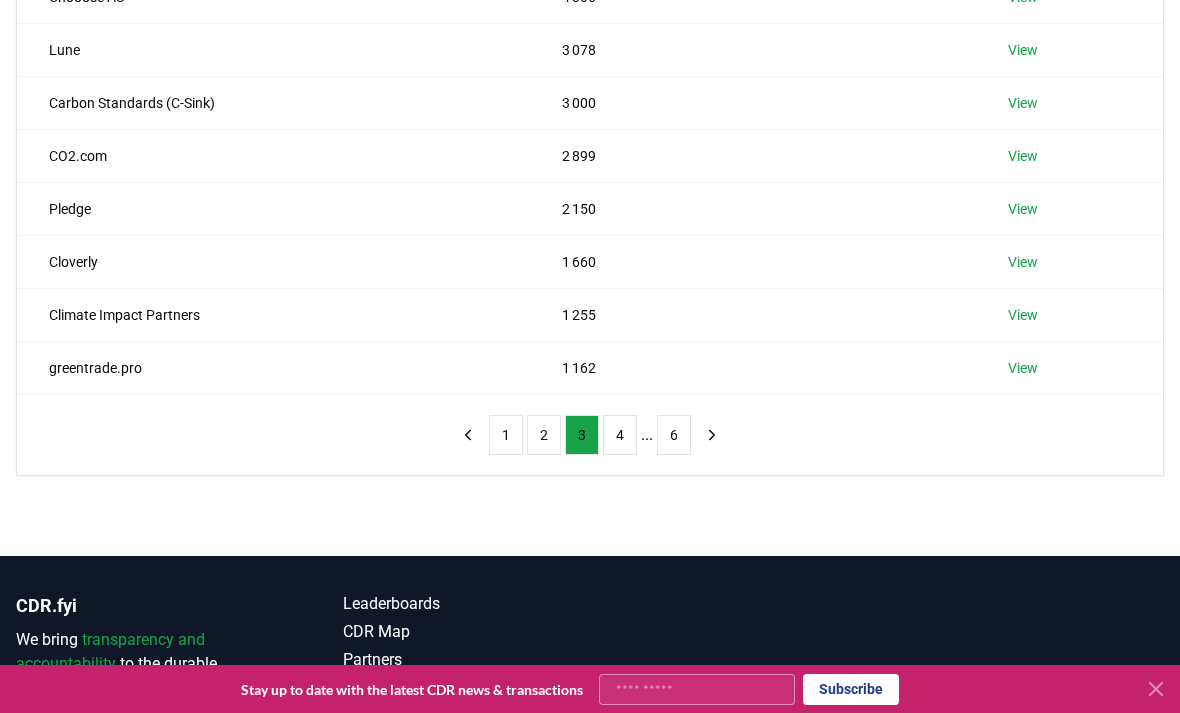 click on "4" at bounding box center (620, 435) 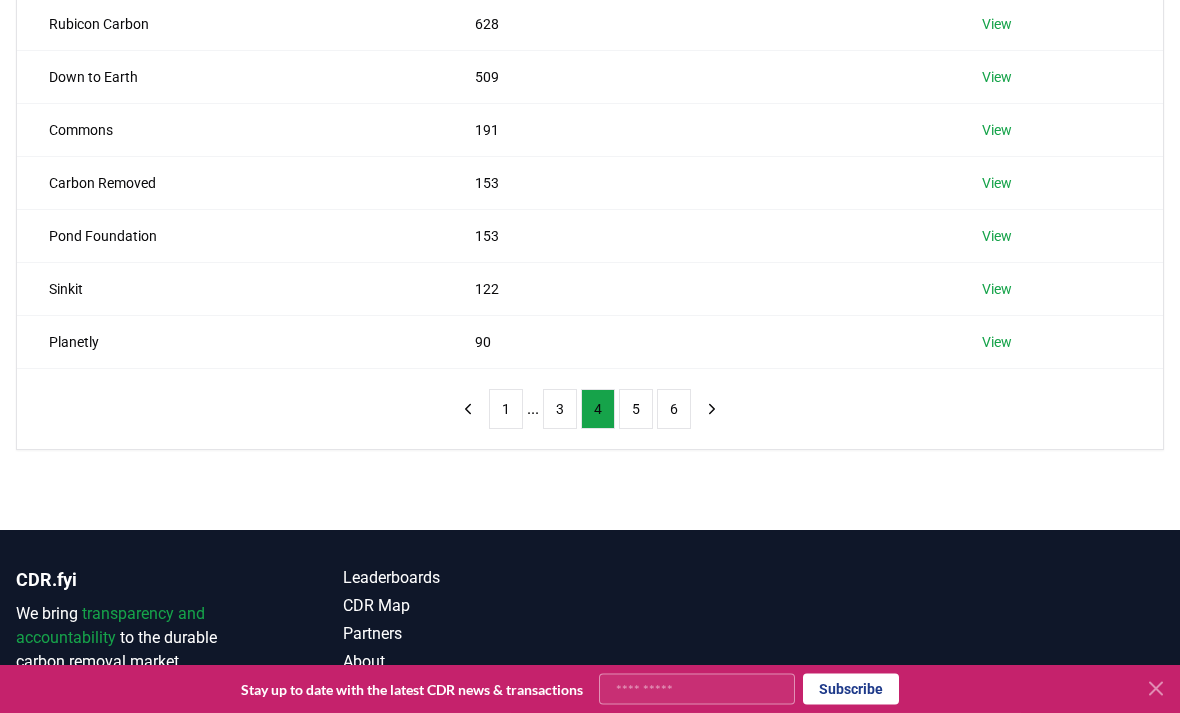 scroll, scrollTop: 486, scrollLeft: 0, axis: vertical 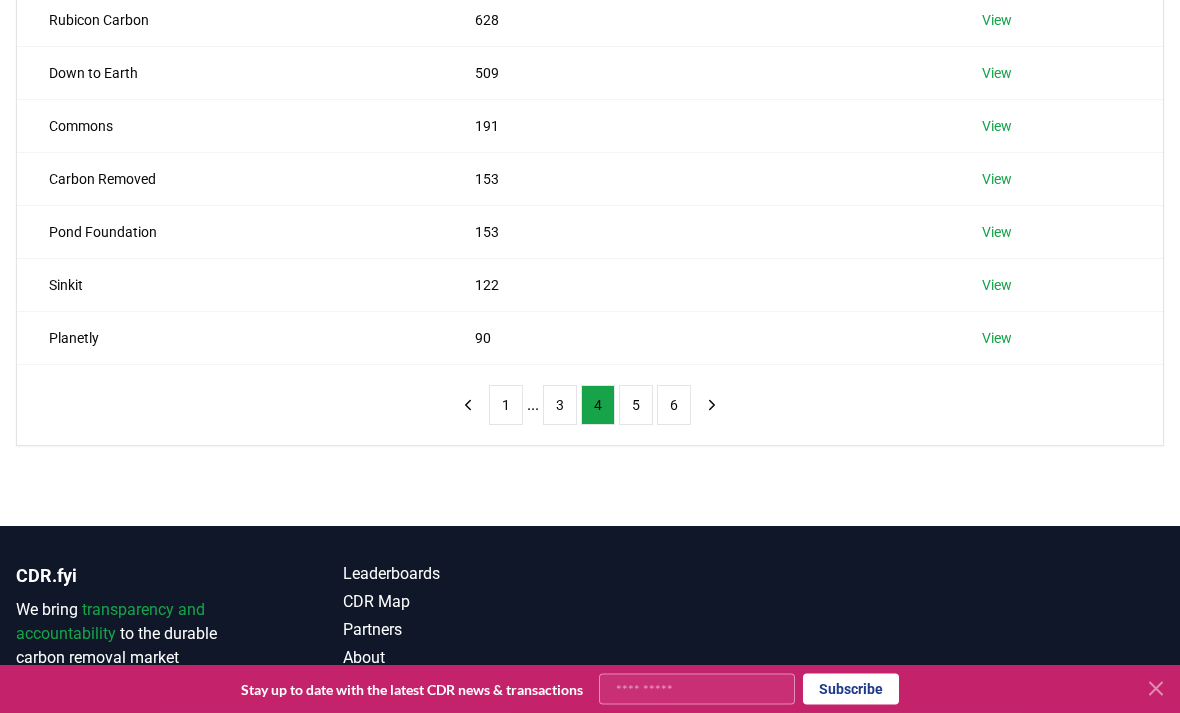 click on "5" at bounding box center (636, 406) 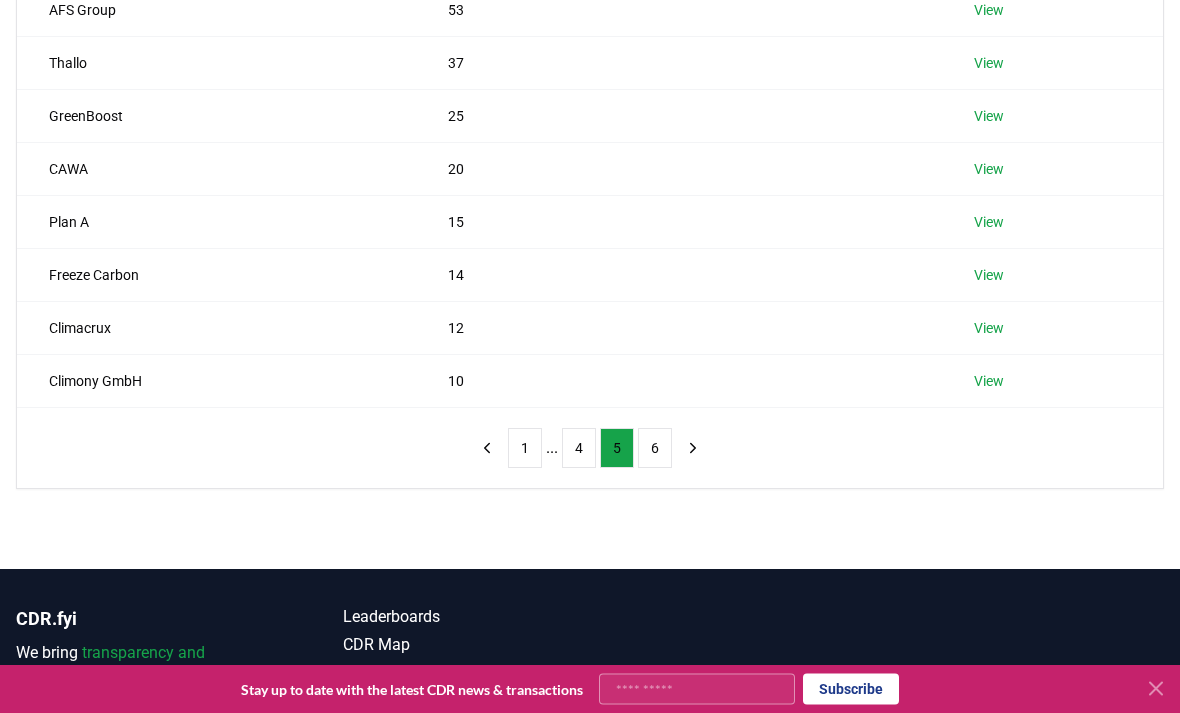 click on "6" at bounding box center [655, 449] 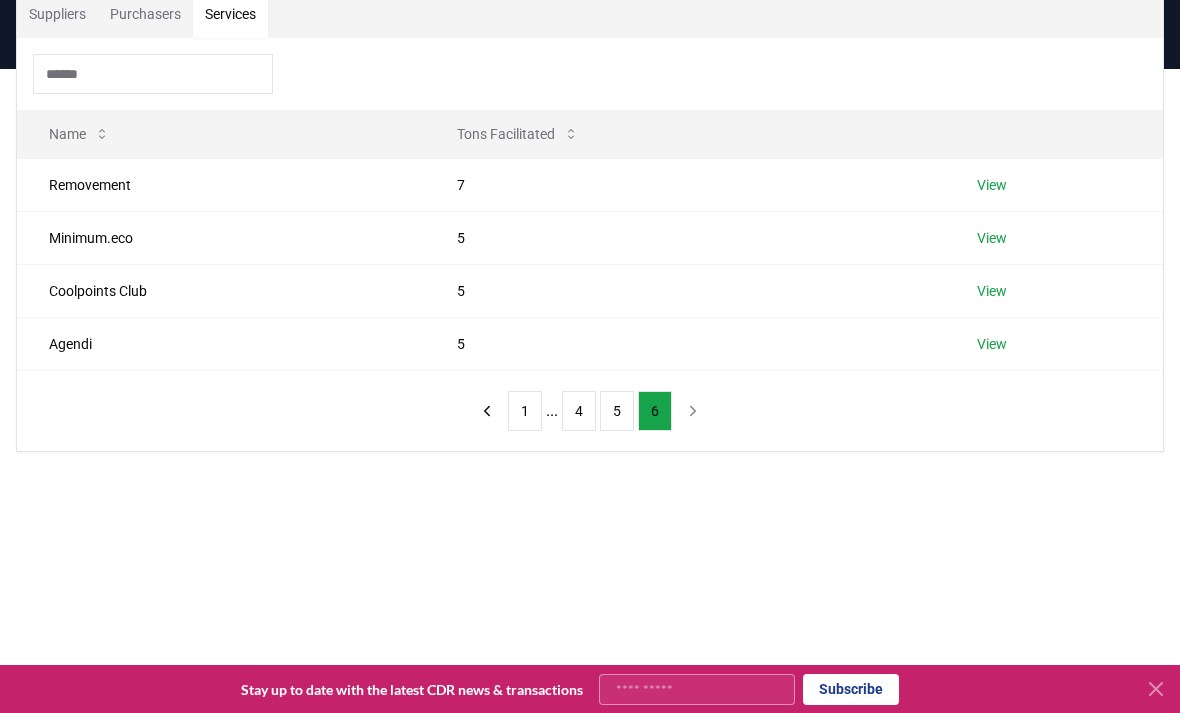 scroll, scrollTop: 161, scrollLeft: 0, axis: vertical 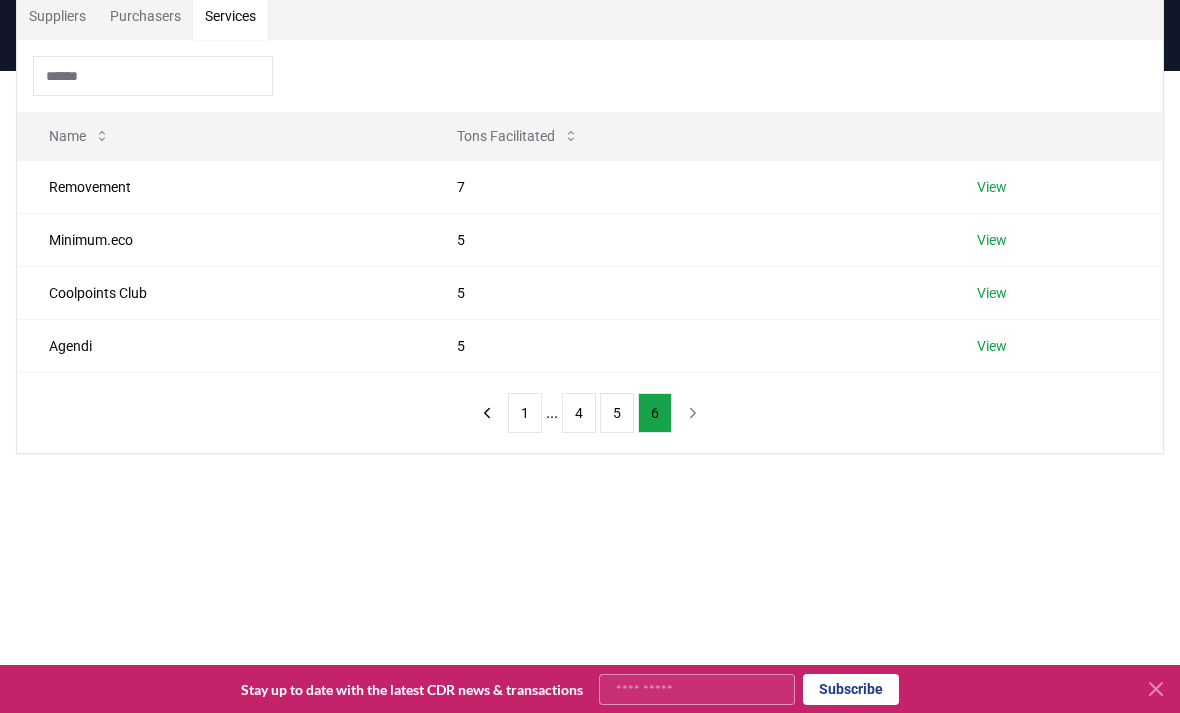 click on "1" at bounding box center [525, 413] 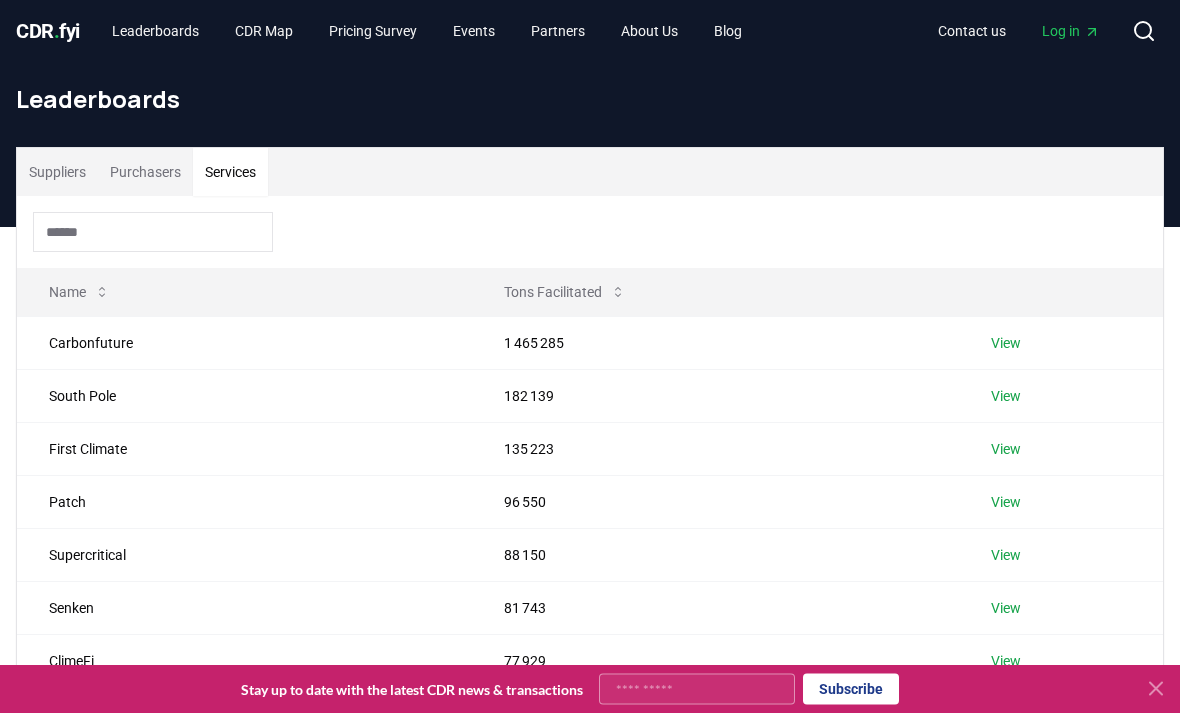 scroll, scrollTop: 0, scrollLeft: 0, axis: both 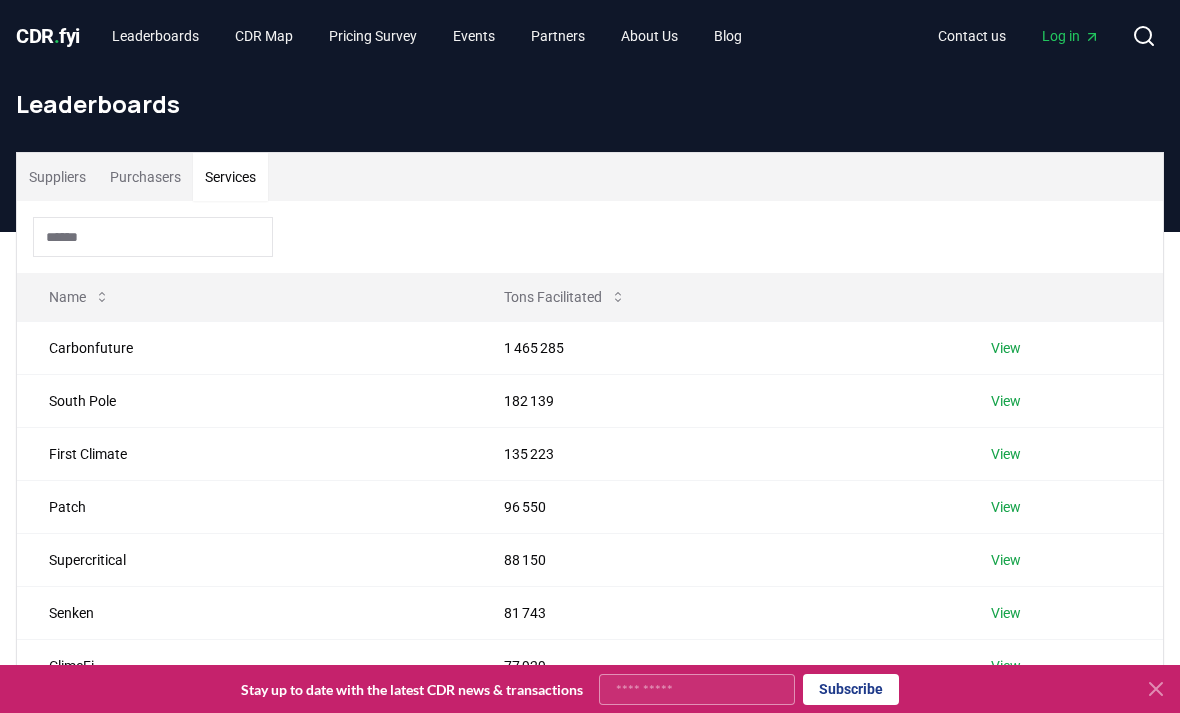 click on "Partners" at bounding box center [558, 36] 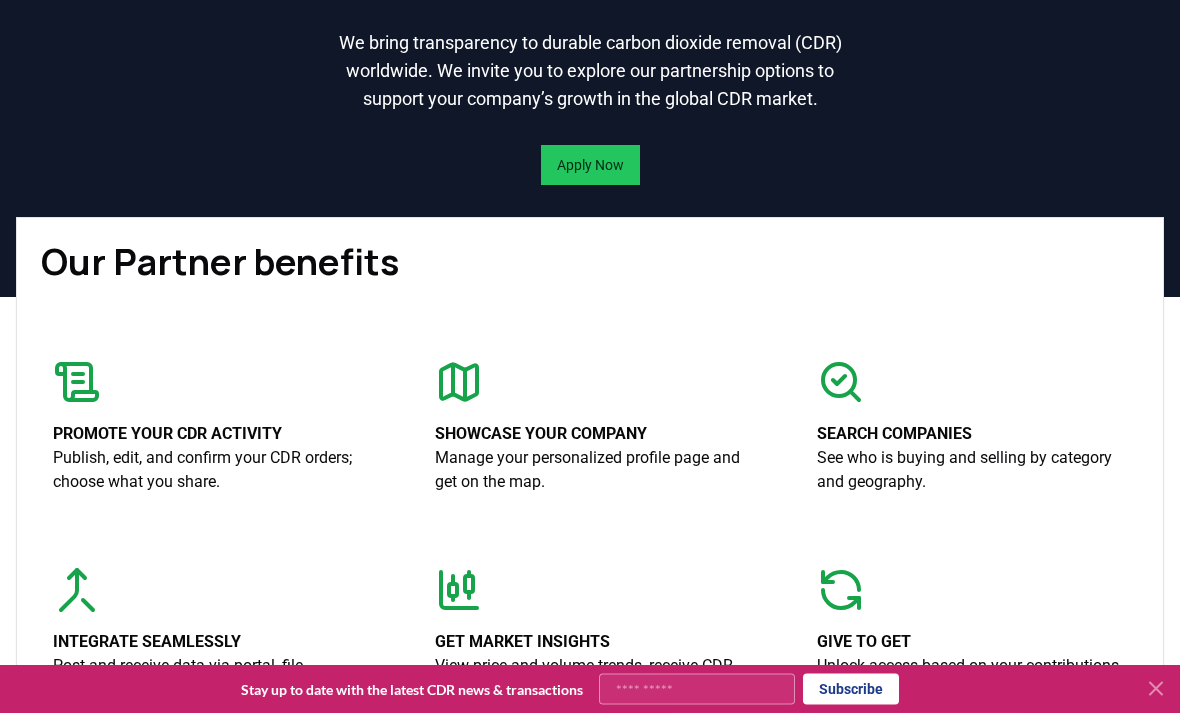 scroll, scrollTop: 117, scrollLeft: 0, axis: vertical 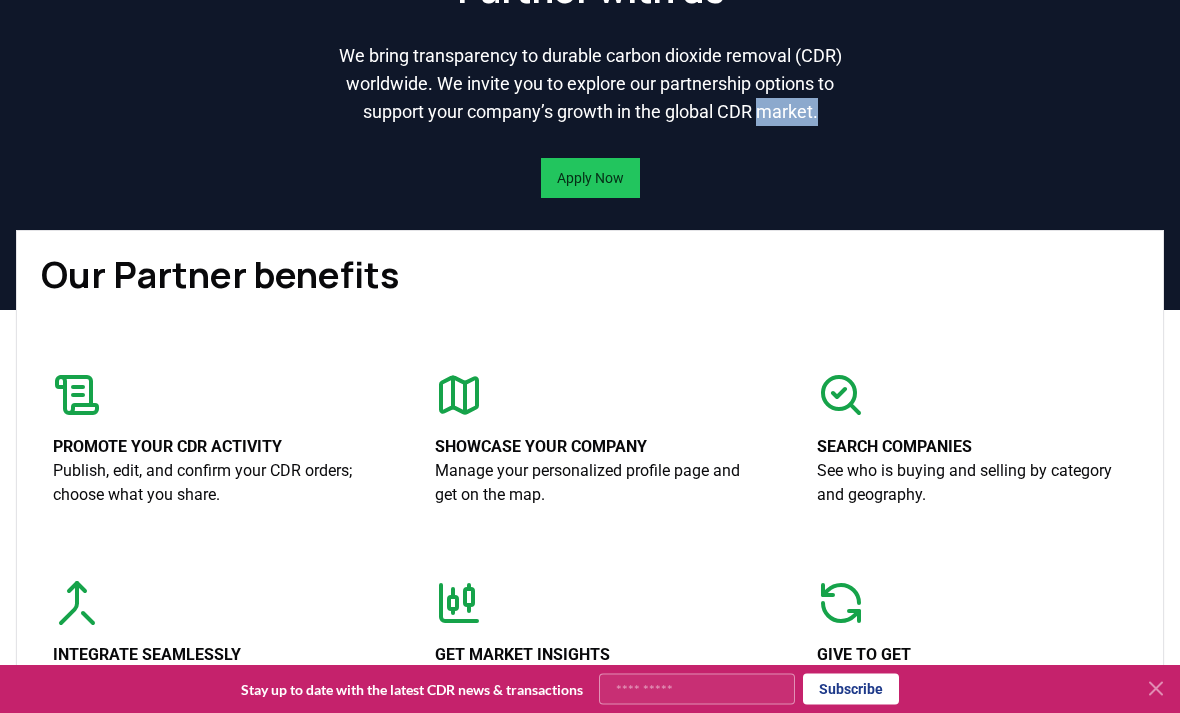 click on "Partner with us We bring transparency to durable carbon dioxide removal (CDR) worldwide. We invite you to explore our partnership options to support your company’s growth in the global CDR market. Apply Now" at bounding box center [590, 93] 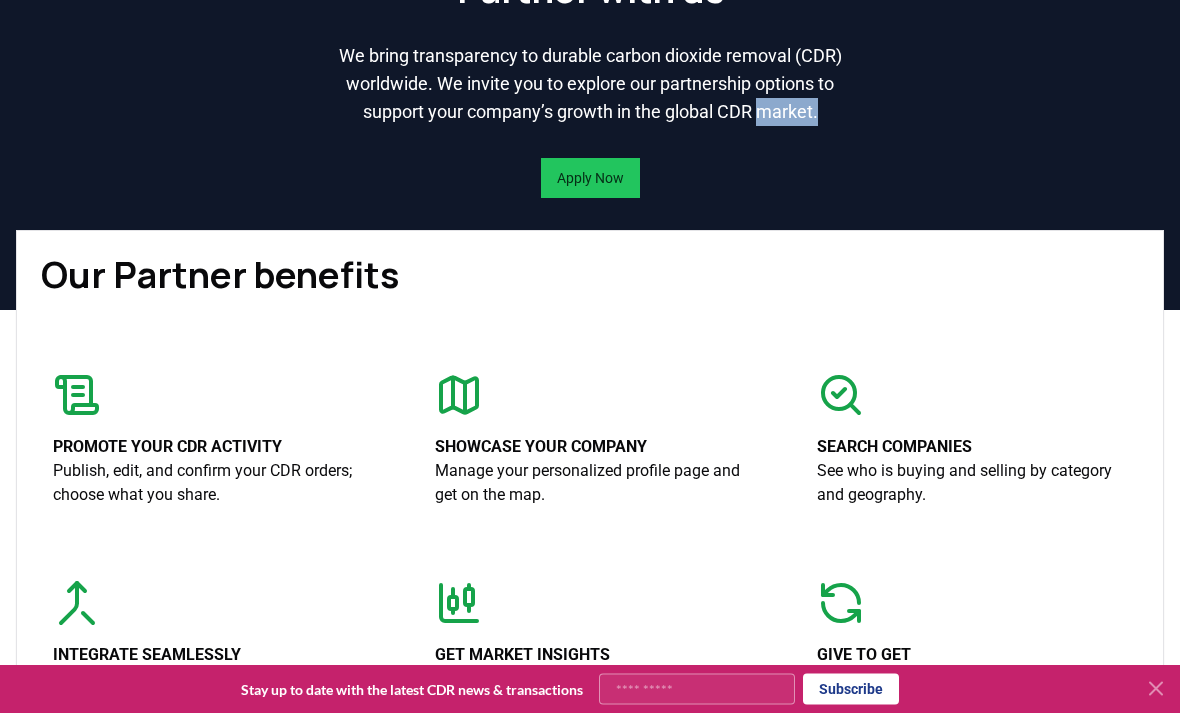 click on "Our Partner benefits" at bounding box center (590, 276) 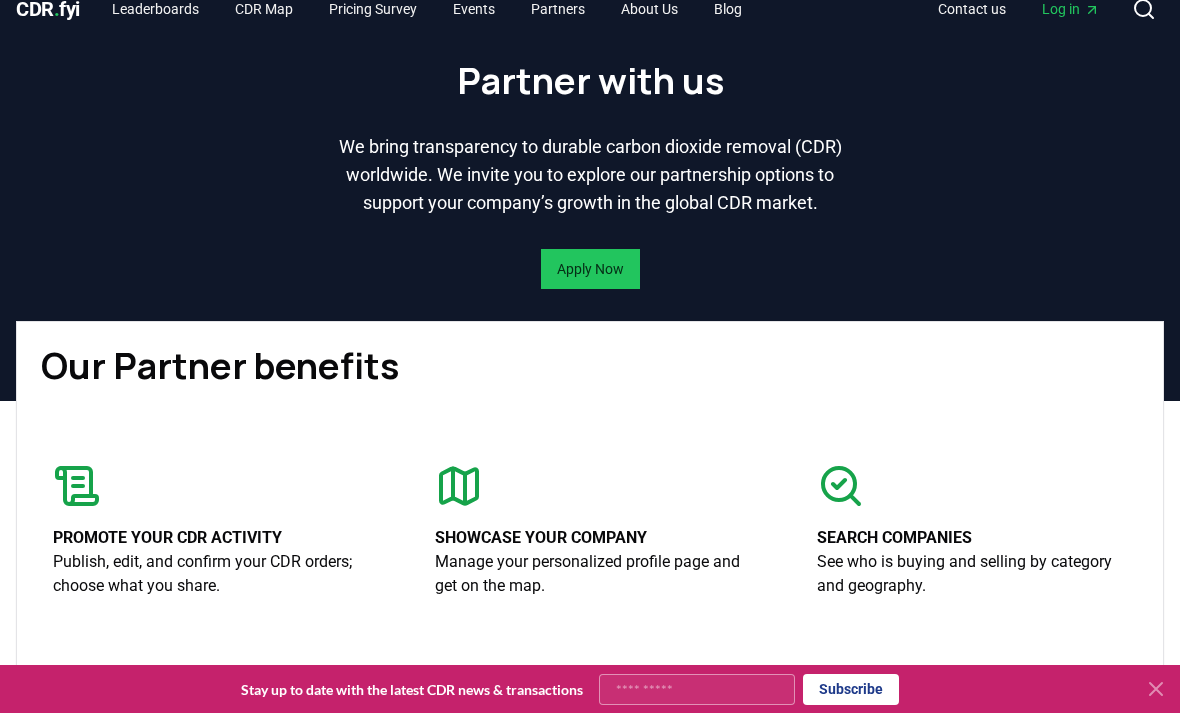 scroll, scrollTop: 0, scrollLeft: 0, axis: both 